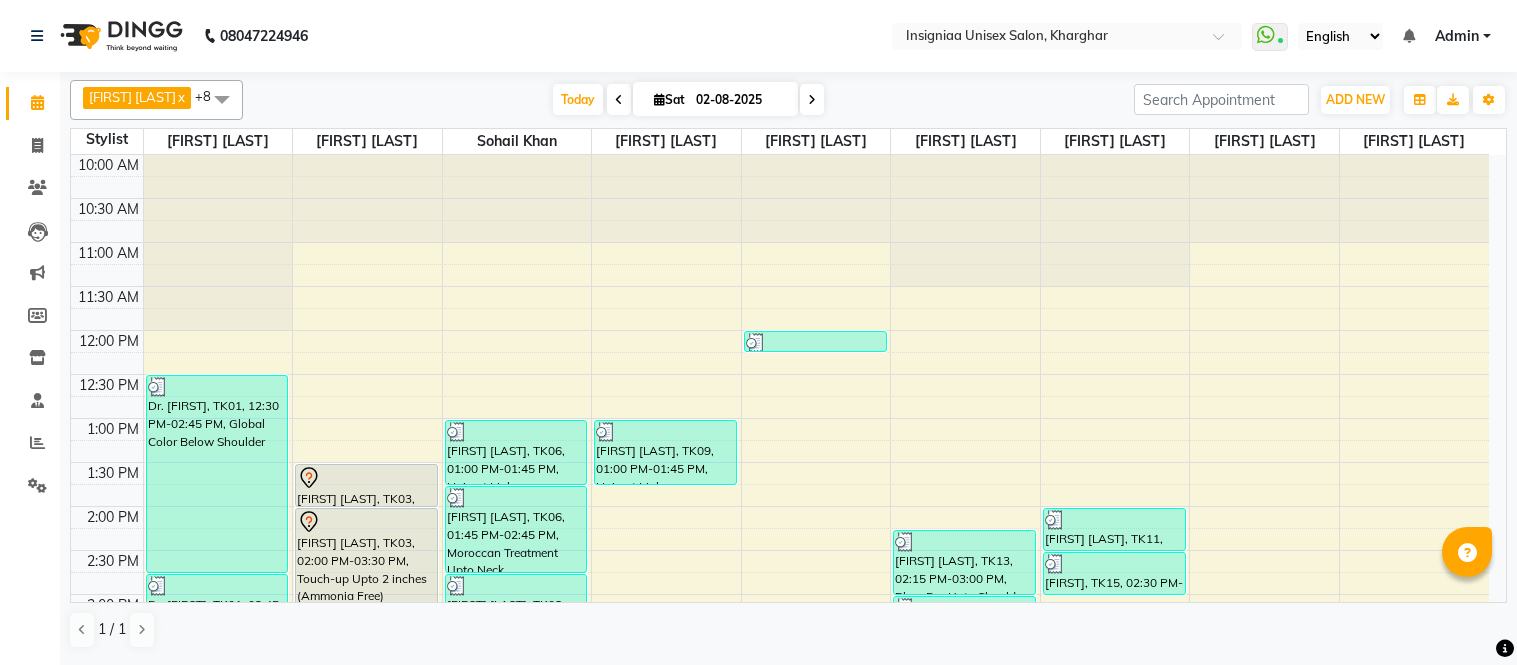 scroll, scrollTop: 0, scrollLeft: 0, axis: both 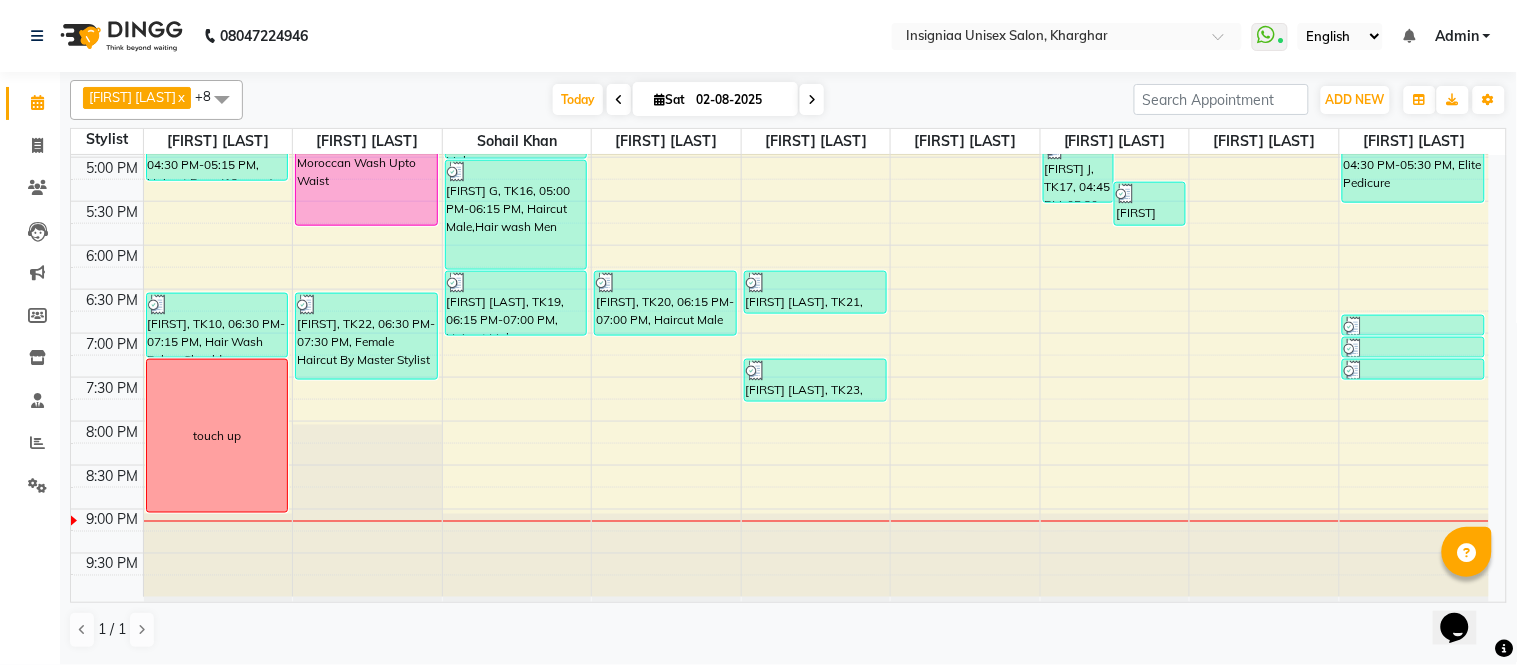 click on "10:00 AM 10:30 AM 11:00 AM 11:30 AM 12:00 PM 12:30 PM 1:00 PM 1:30 PM 2:00 PM 2:30 PM 3:00 PM 3:30 PM 4:00 PM 4:30 PM 5:00 PM 5:30 PM 6:00 PM 6:30 PM 7:00 PM 7:30 PM 8:00 PM 8:30 PM 9:00 PM 9:30 PM Dr. [FIRST], TK01, 12:30 PM-02:45 PM, Global Color Below Shoulder Dr. [FIRST], TK01, 02:45 PM-03:15 PM, Pre wash Female (without Conditioning) [FIRST] [LAST], TK12, 03:15 PM-03:45 PM, Pre wash Female (without Conditioning) [FIRST] [LAST], TK12, 03:45 PM-04:30 PM, Female Haircut By Senior Stylist [FIRST] [LAST], TK02, 04:30 PM-05:15 PM, Haircut Boys (12 years) [FIRST], TK10, 06:30 PM-07:15 PM, Hair Wash Below Shoulder touch up Nandini Mitra, TK03, 01:30 PM-02:00 PM, Pre wash Female (without Conditioning) Nandini Mitra, TK03, 02:00 PM-03:30 PM, Touch-up Upto 2 inches (Ammonia Free) [FIRST] [LAST], TK14, 04:30 PM-05:45 PM, Moroccan Wash Upto Waist [FIRST], TK22, 06:30 PM-07:30 PM, Female Haircut By Master Stylist" at bounding box center [780, 69] 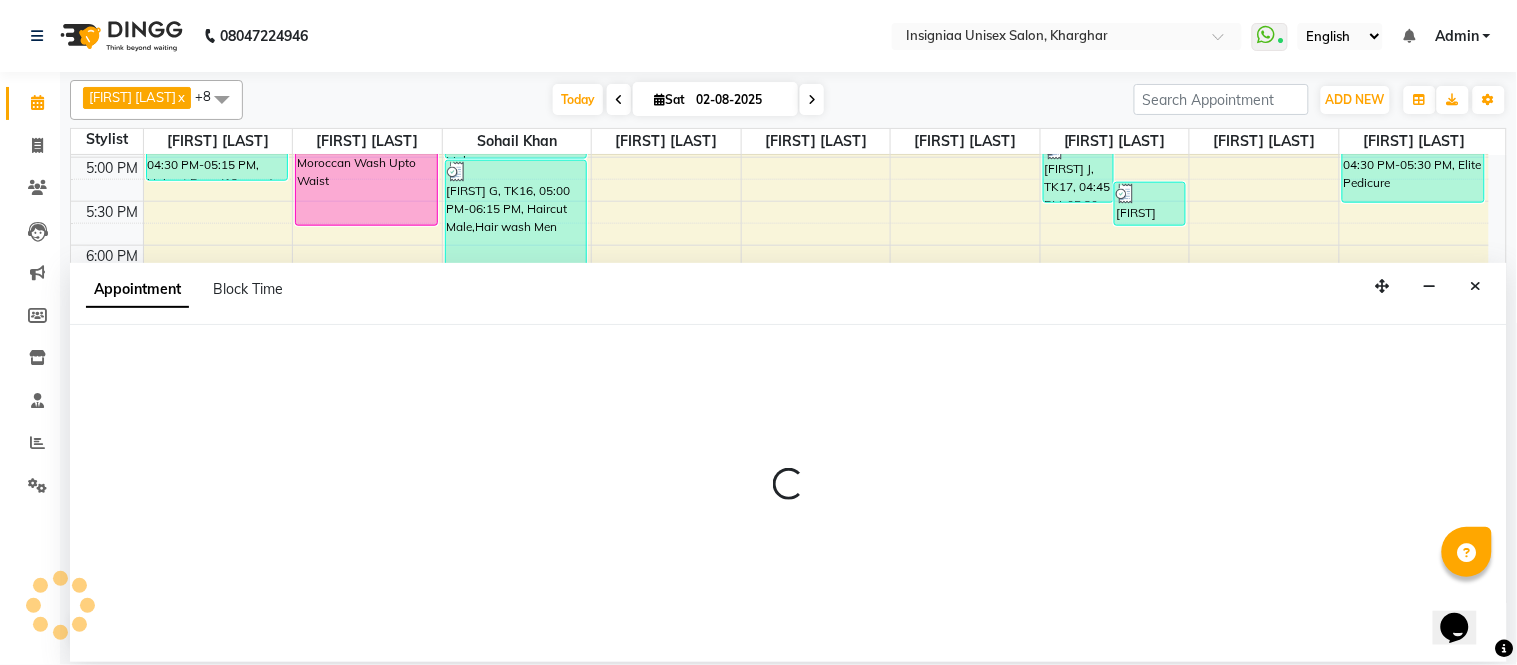 select on "58139" 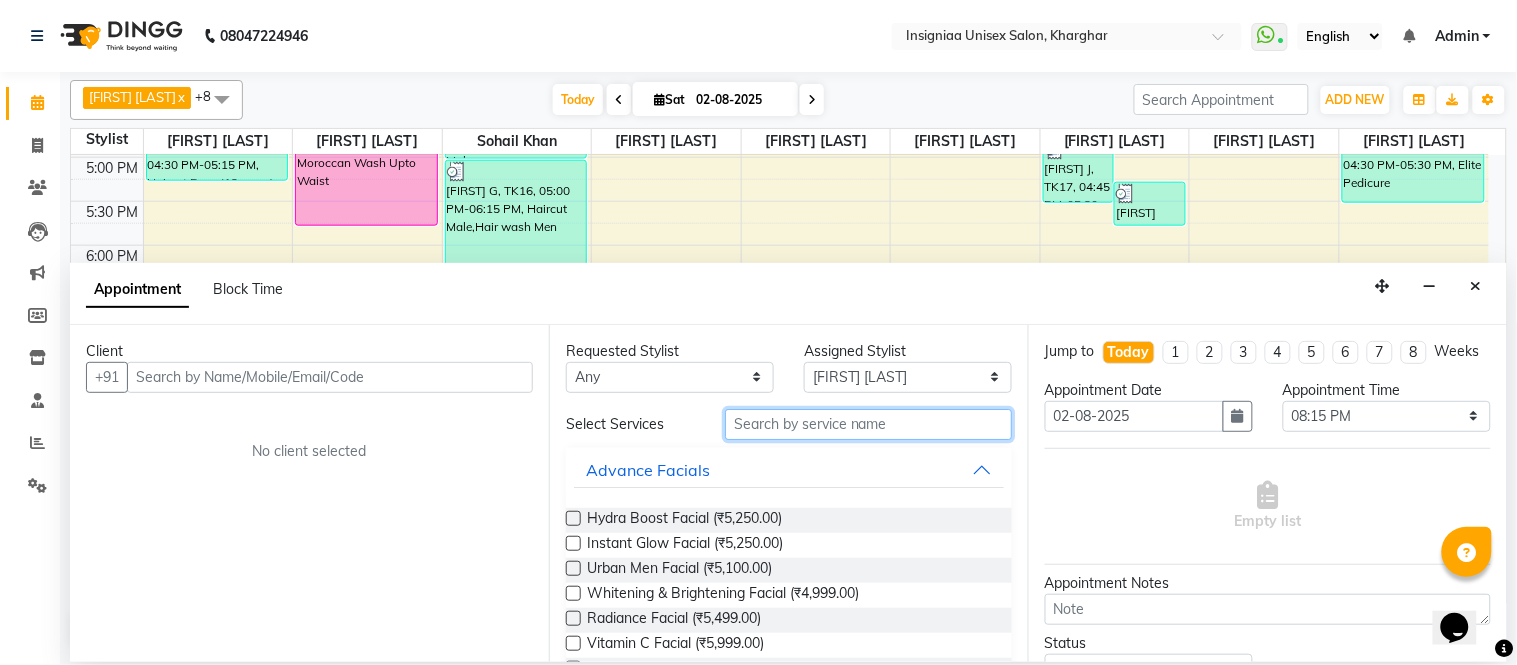 click at bounding box center (868, 424) 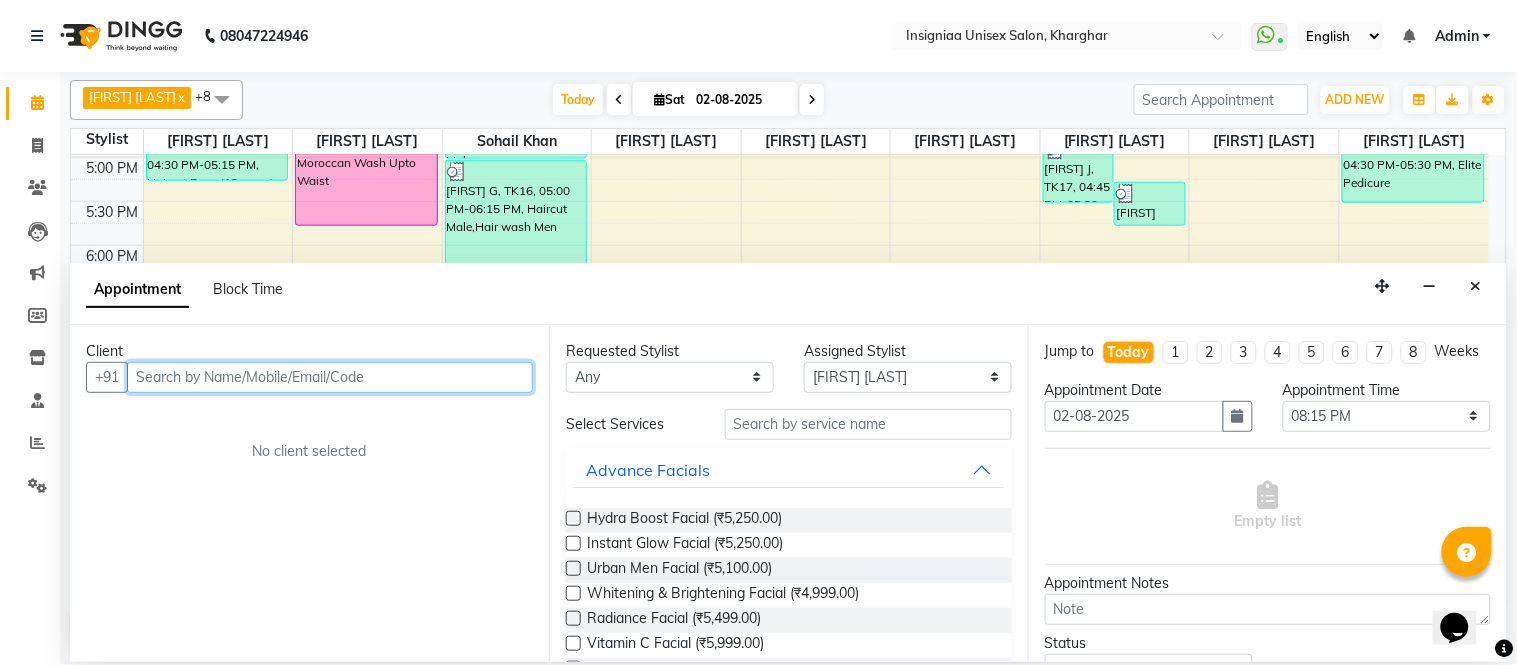 click at bounding box center [330, 377] 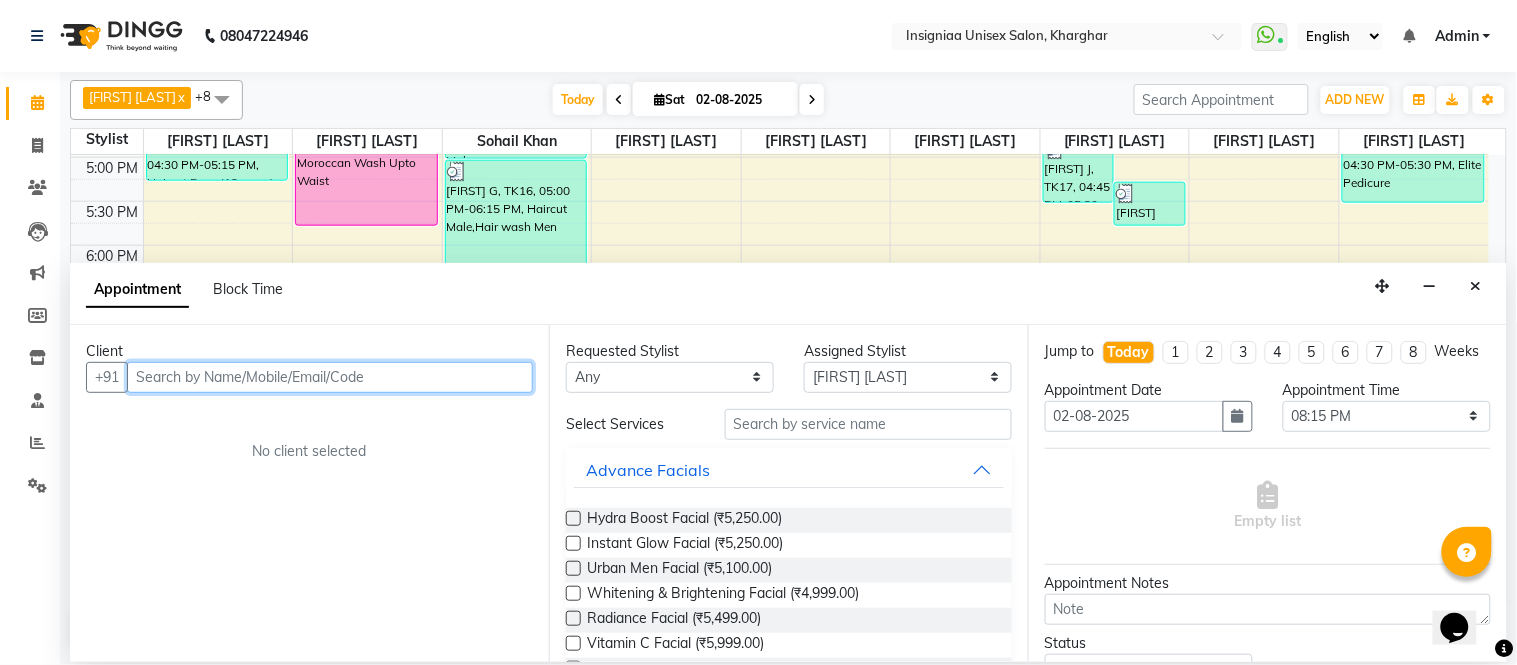 type on "8" 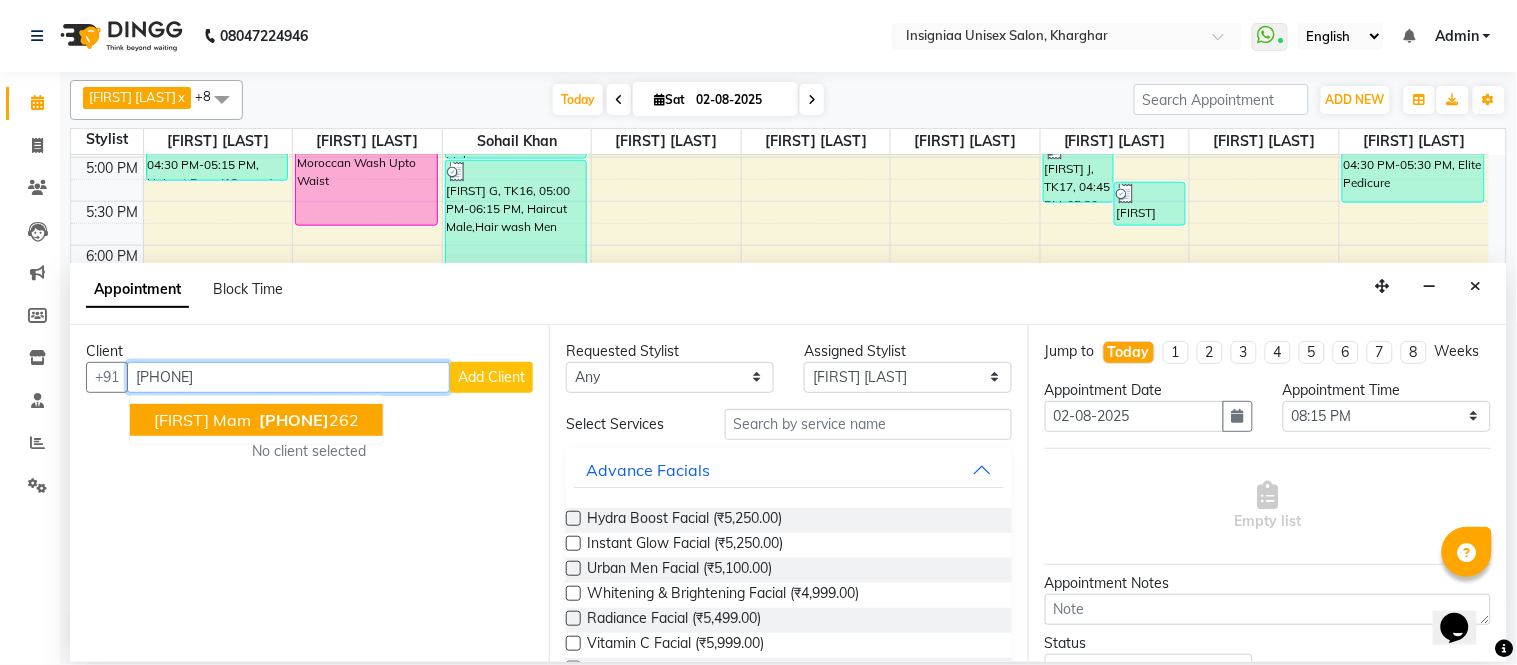 click on "[PHONE]" at bounding box center [294, 420] 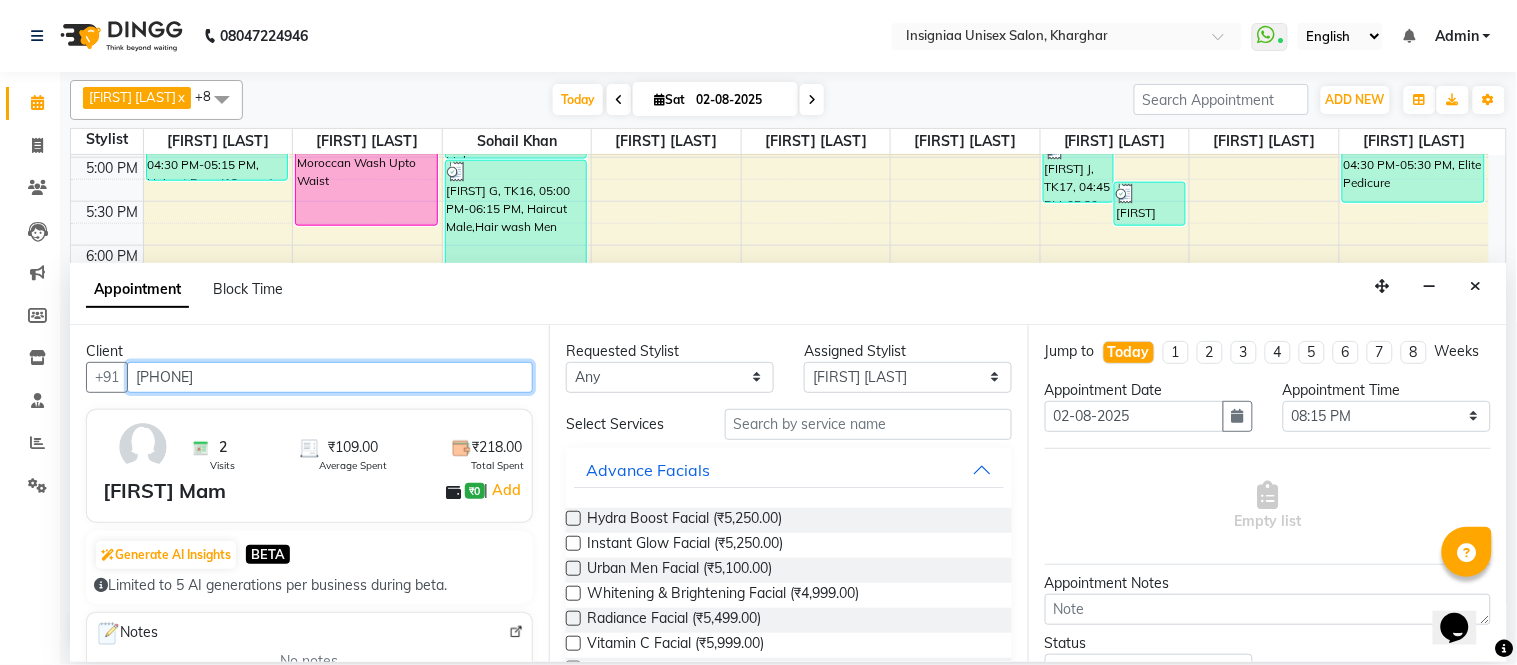 type on "[PHONE]" 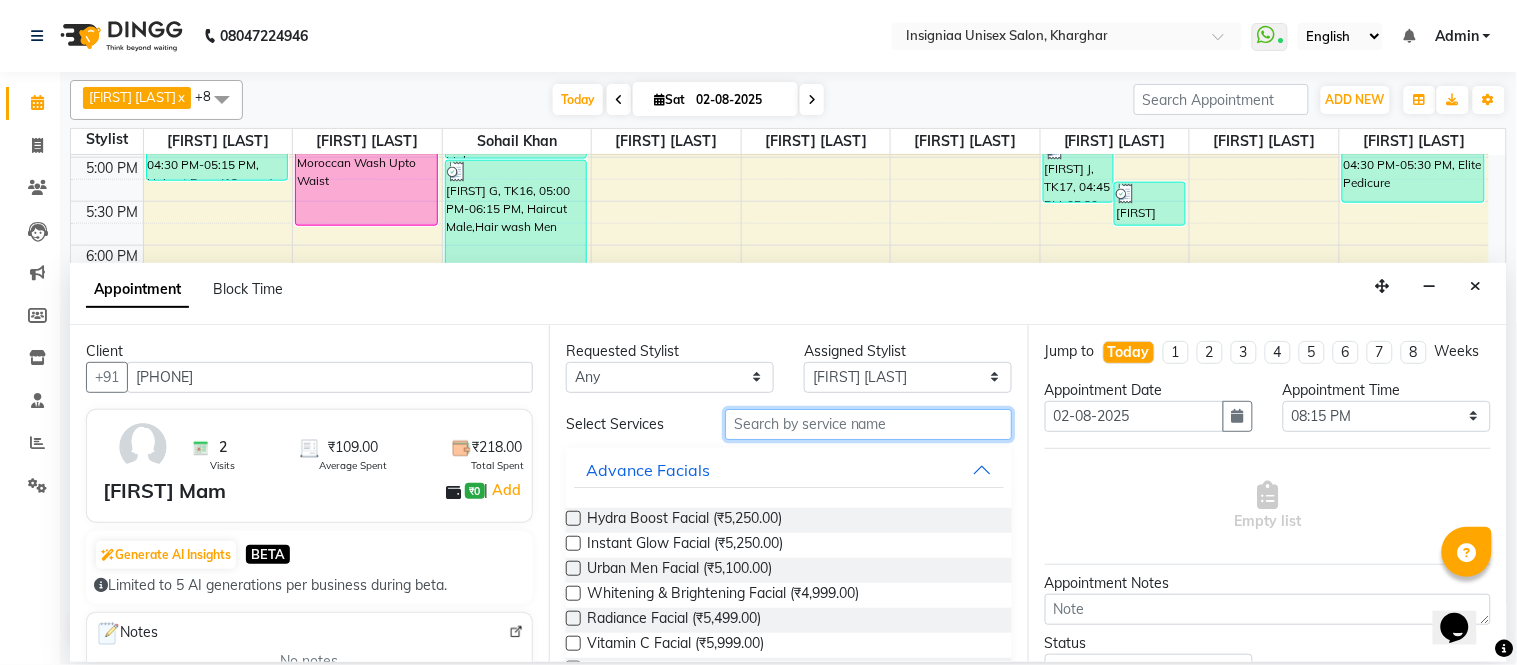 click at bounding box center [868, 424] 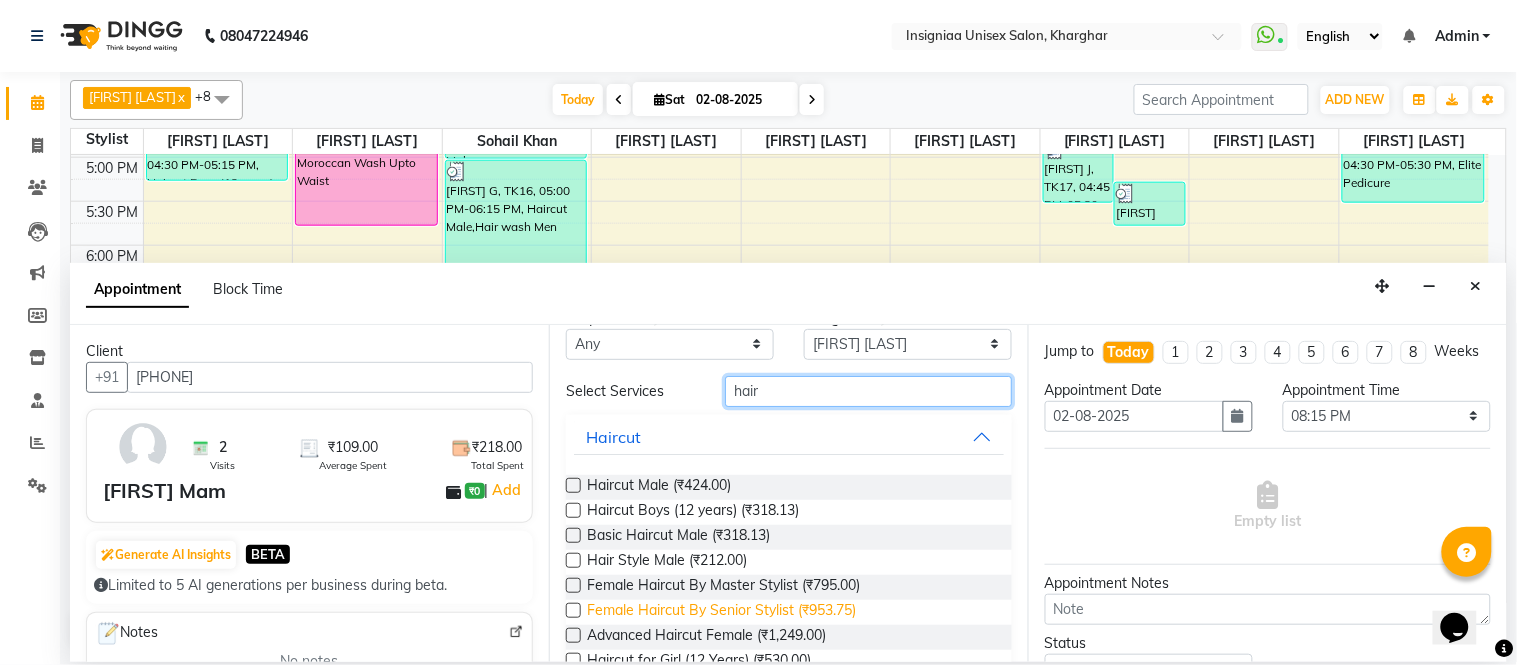 scroll, scrollTop: 0, scrollLeft: 0, axis: both 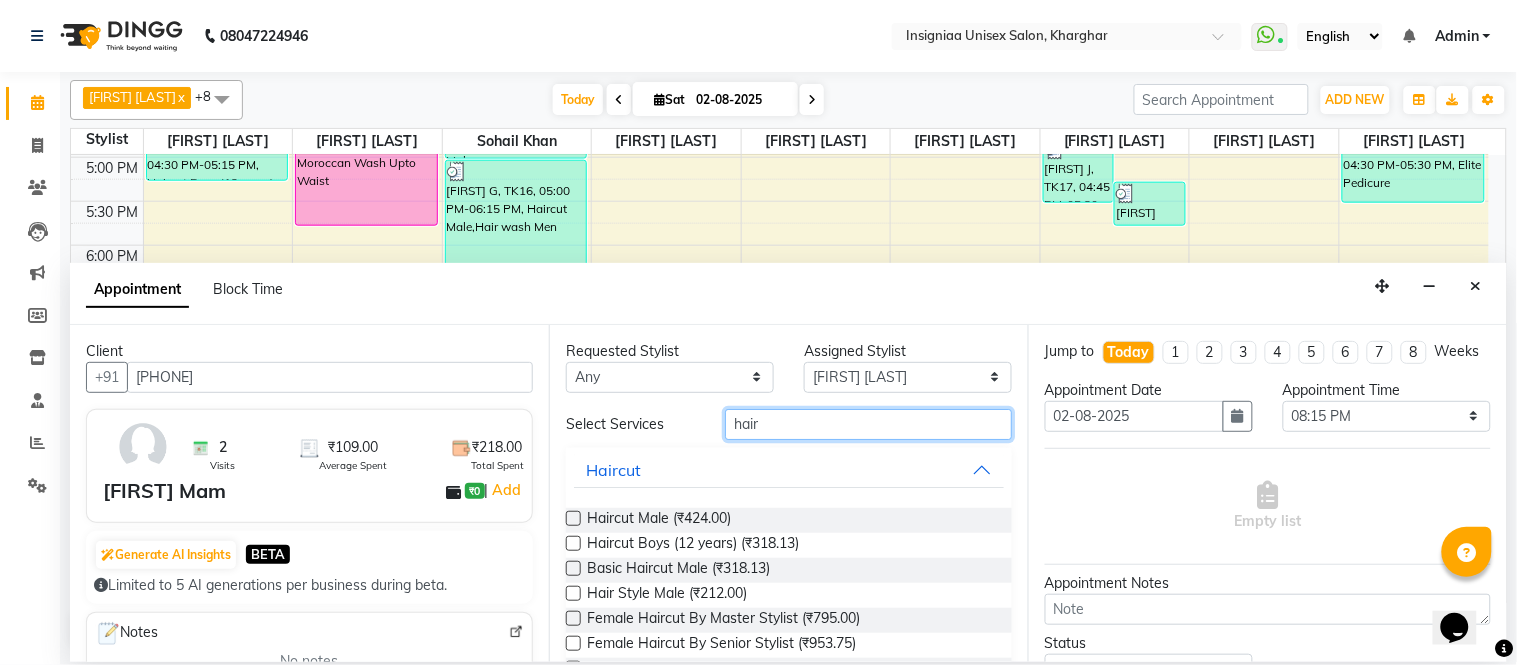click on "hair" at bounding box center [868, 424] 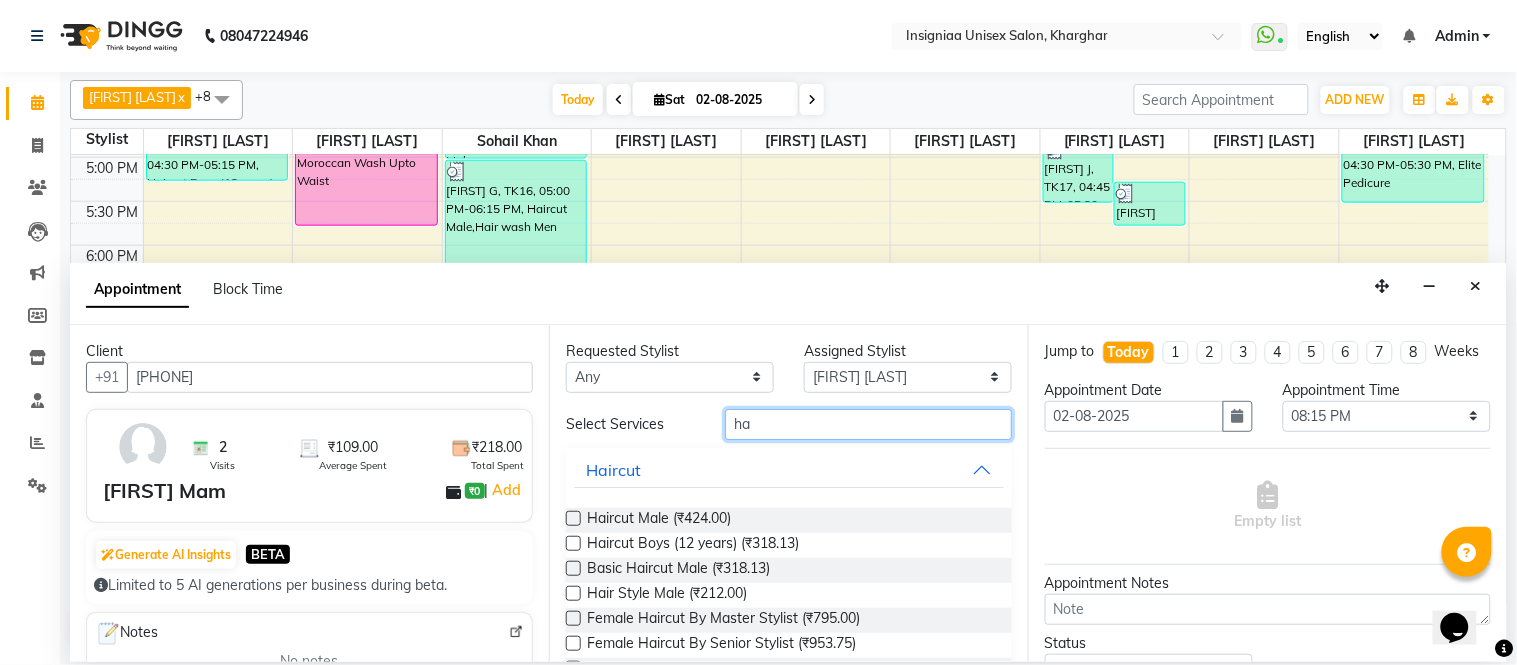 type on "h" 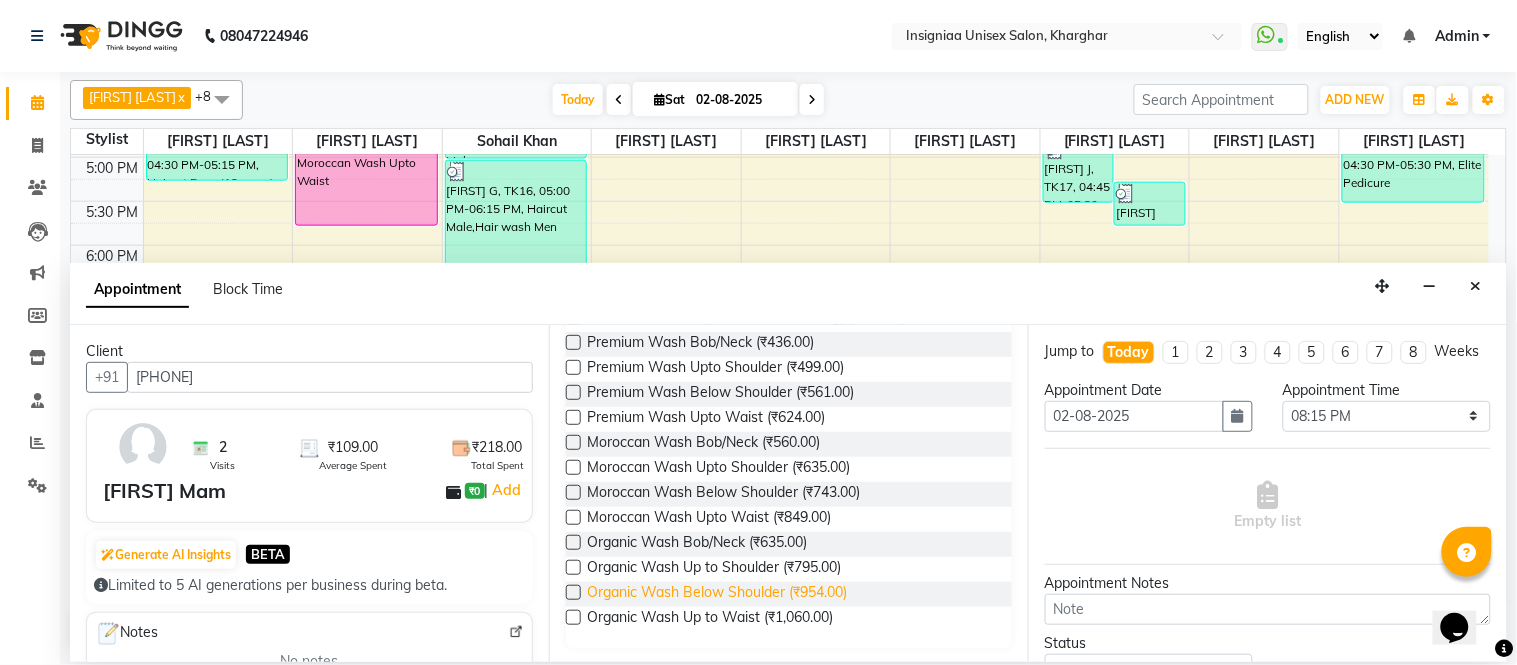 scroll, scrollTop: 91, scrollLeft: 0, axis: vertical 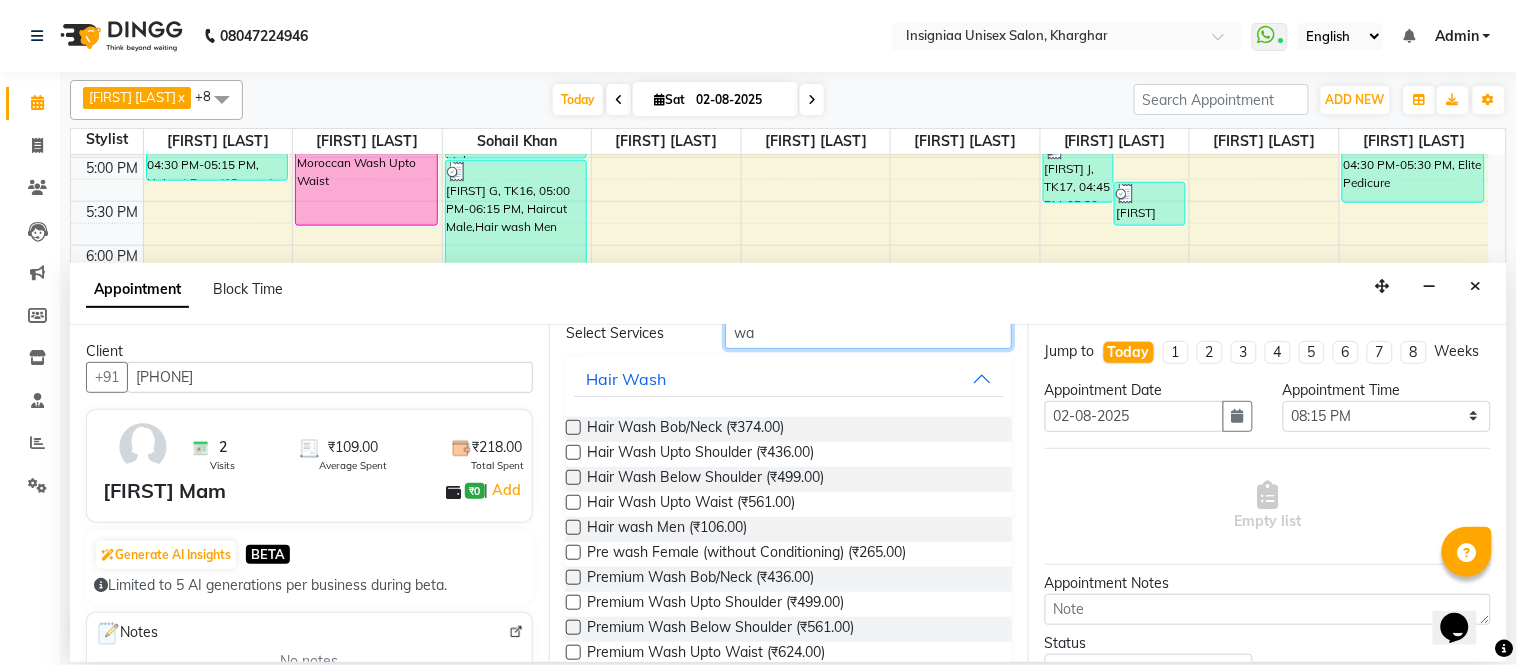 type on "w" 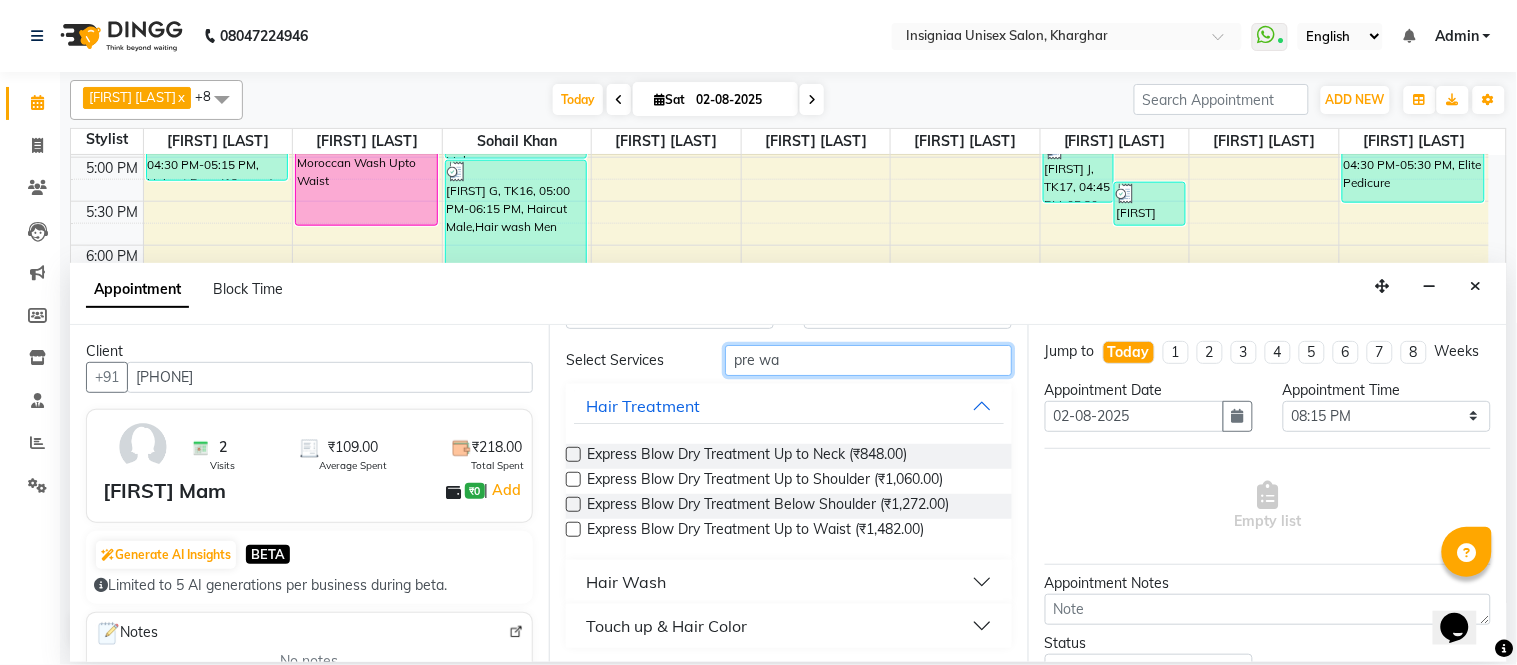 scroll, scrollTop: 0, scrollLeft: 0, axis: both 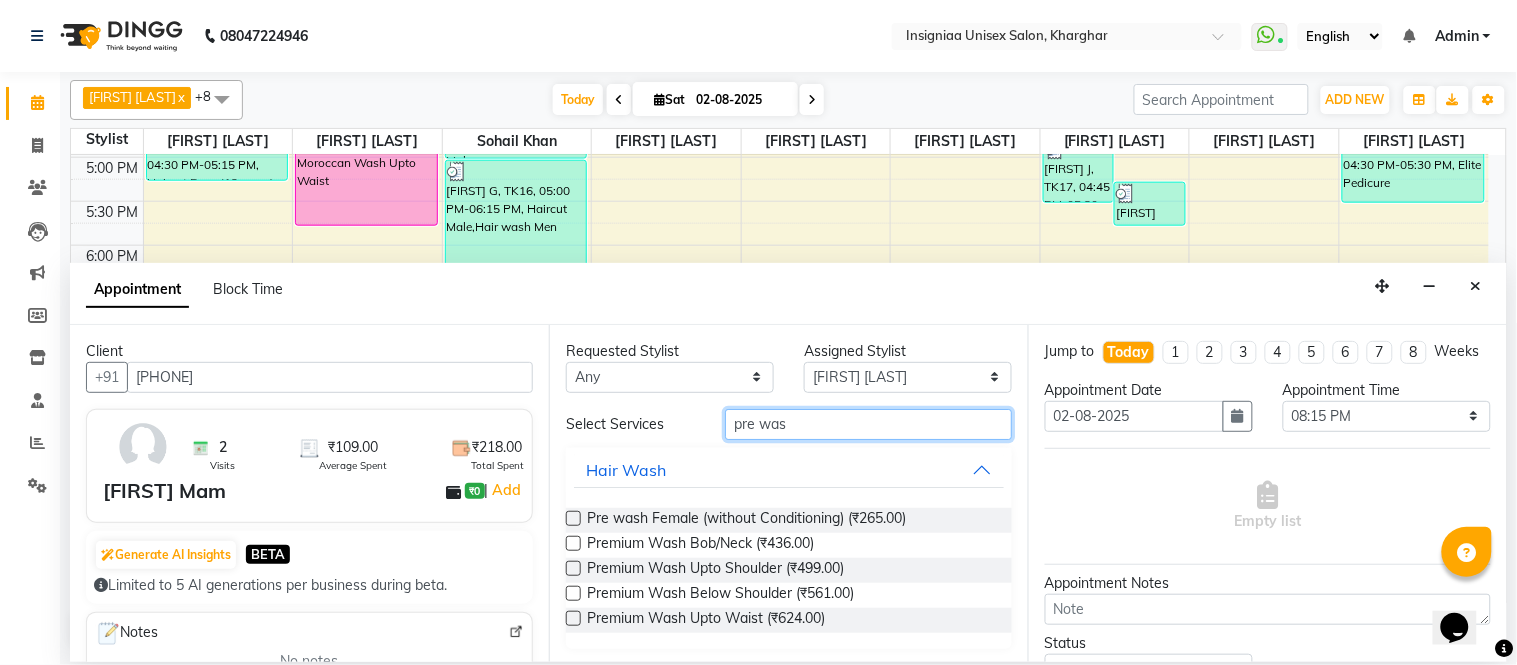 type on "pre was" 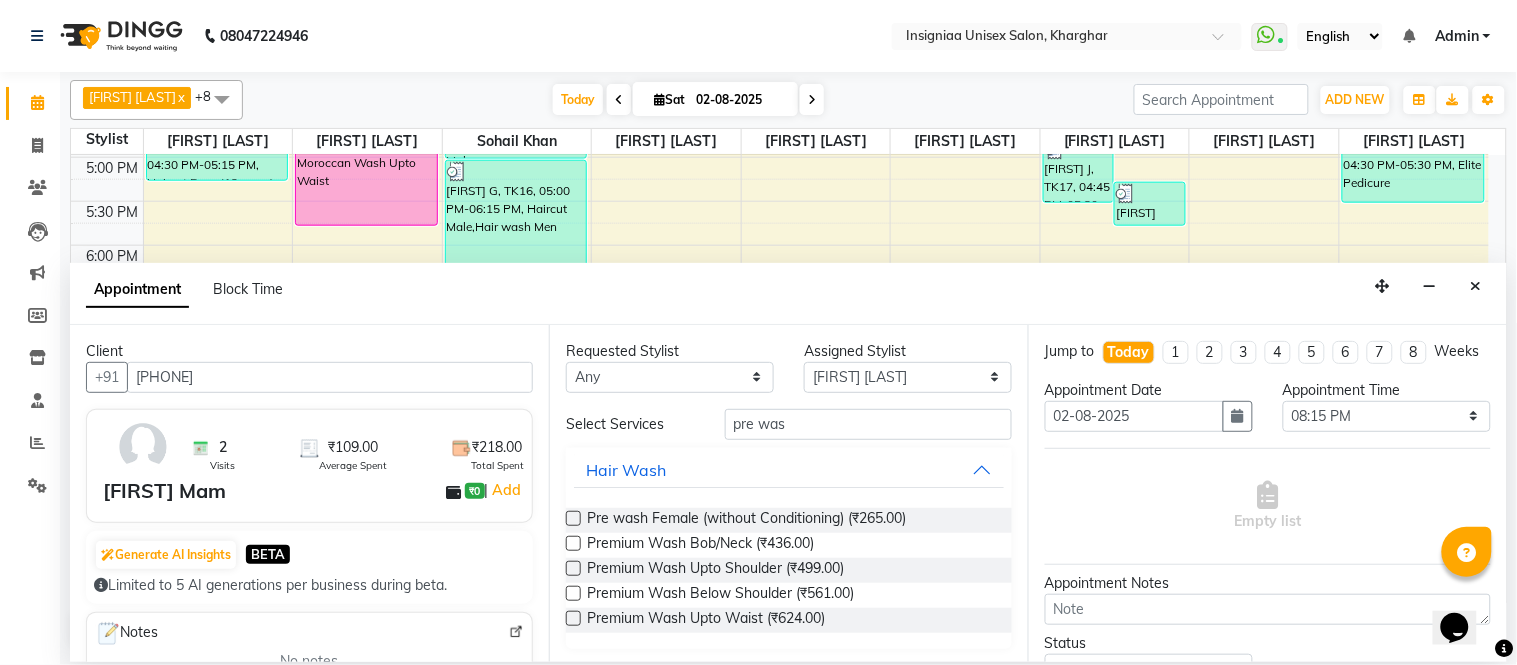 click at bounding box center [573, 518] 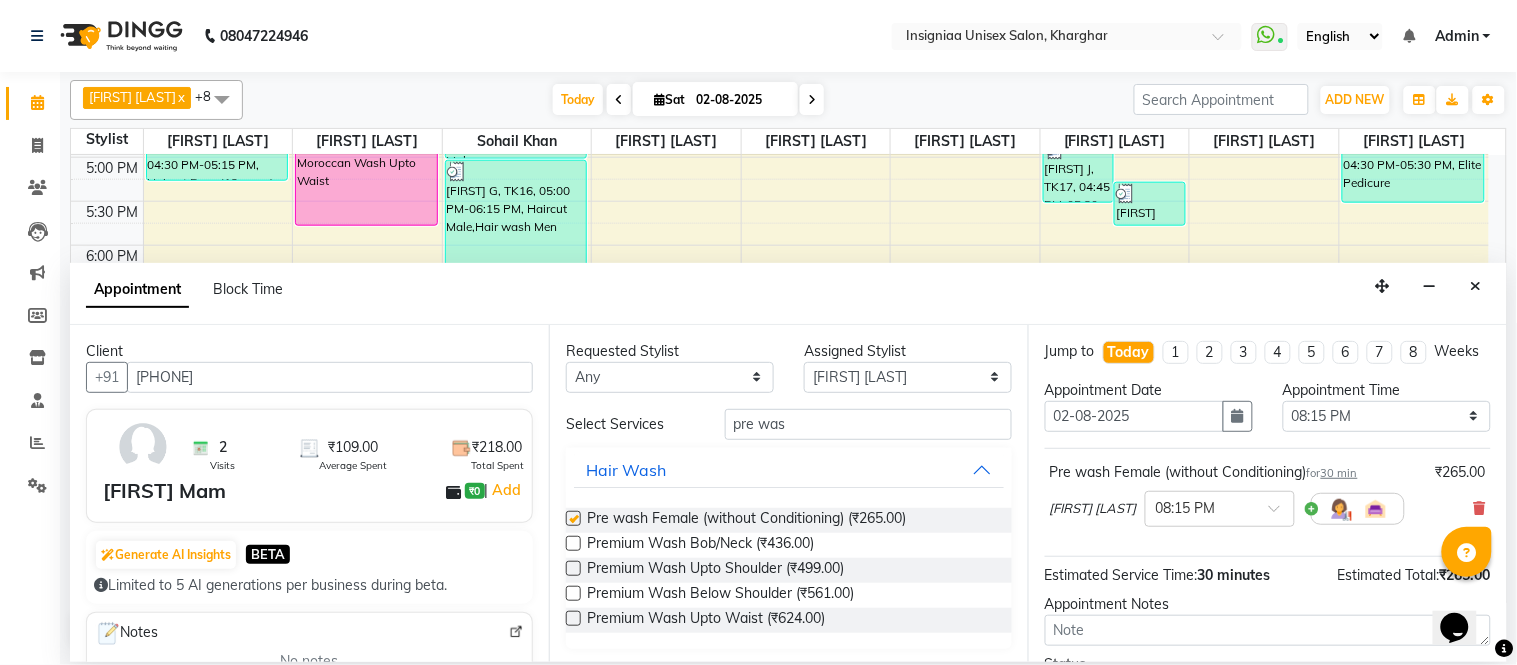 checkbox on "false" 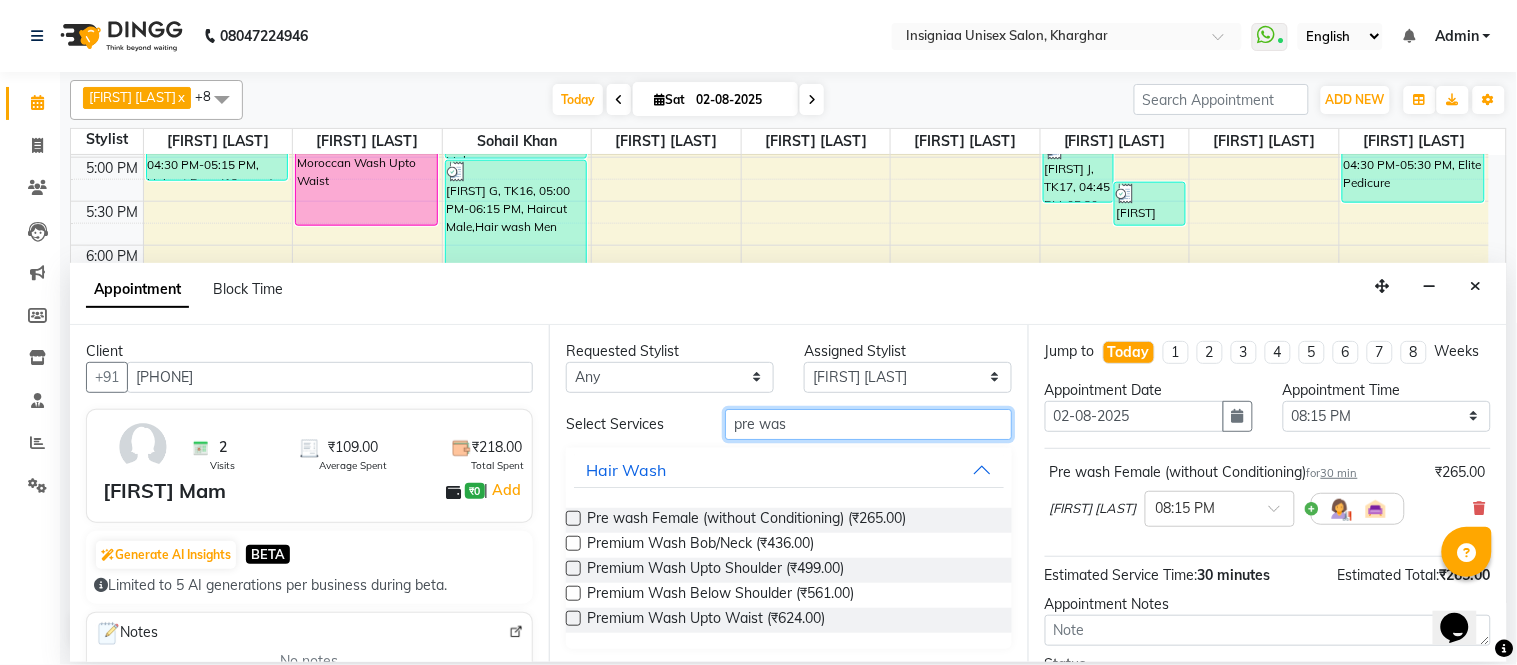 click on "pre was" at bounding box center [868, 424] 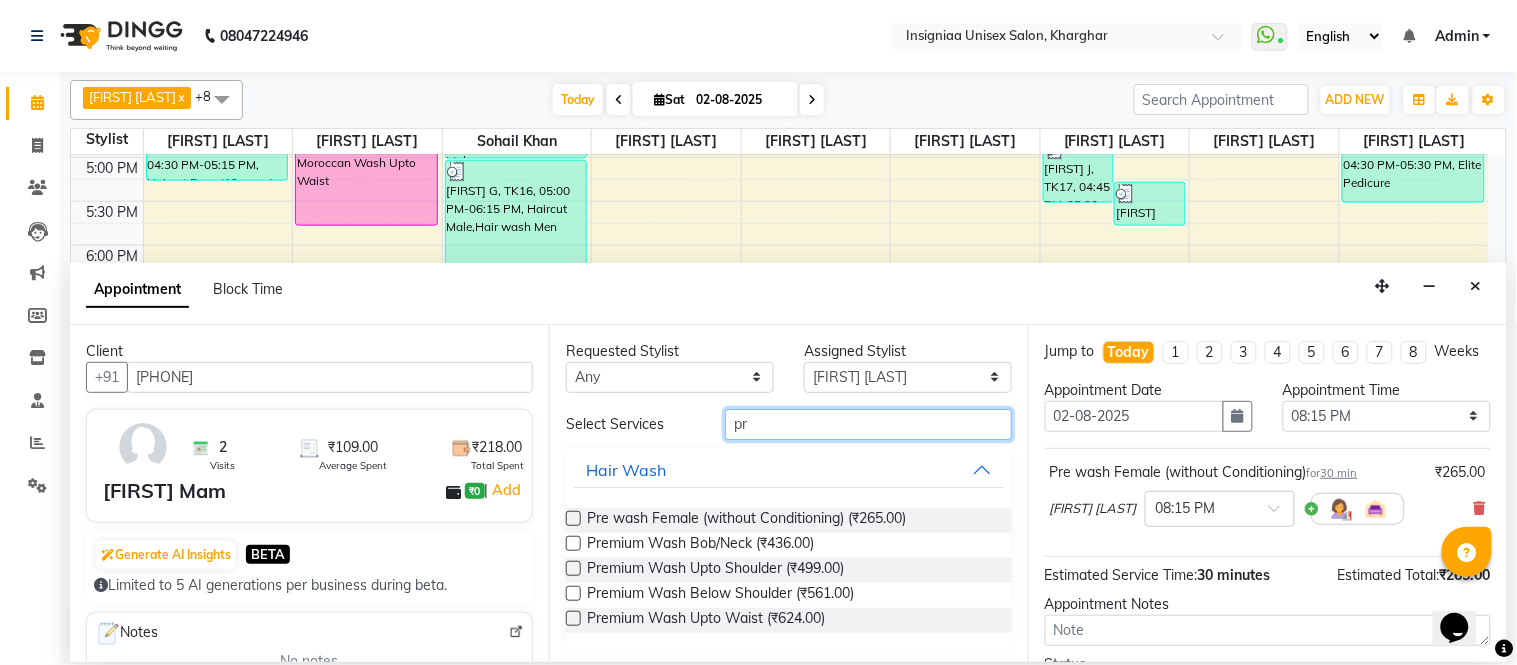 type on "p" 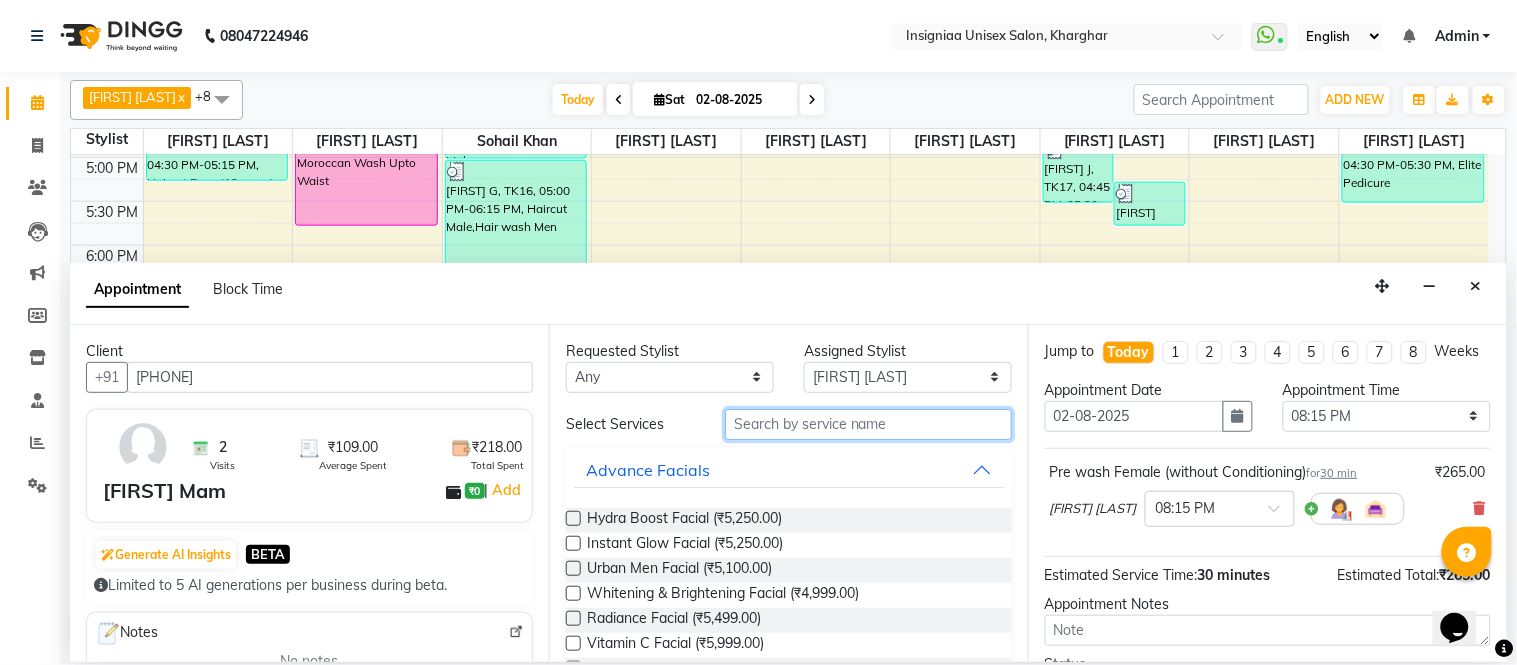 type on "n" 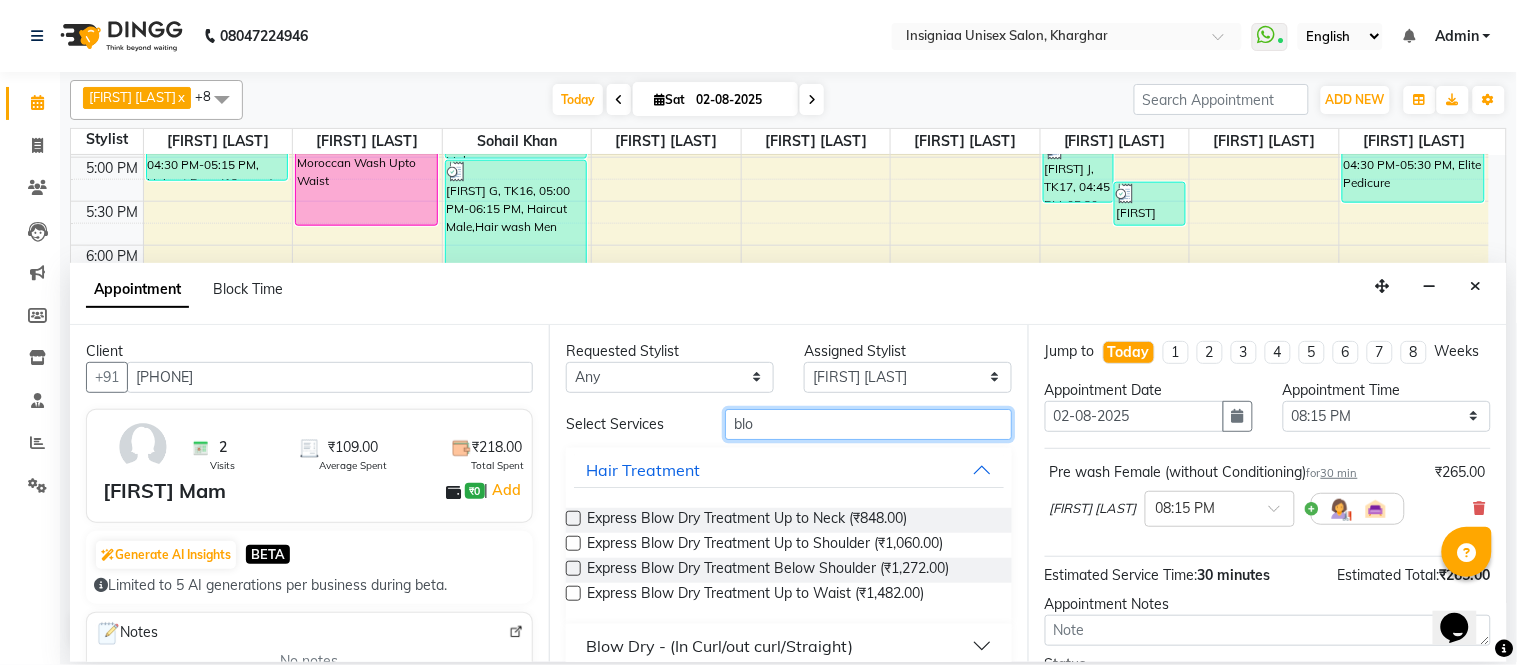 click on "blo" at bounding box center (868, 424) 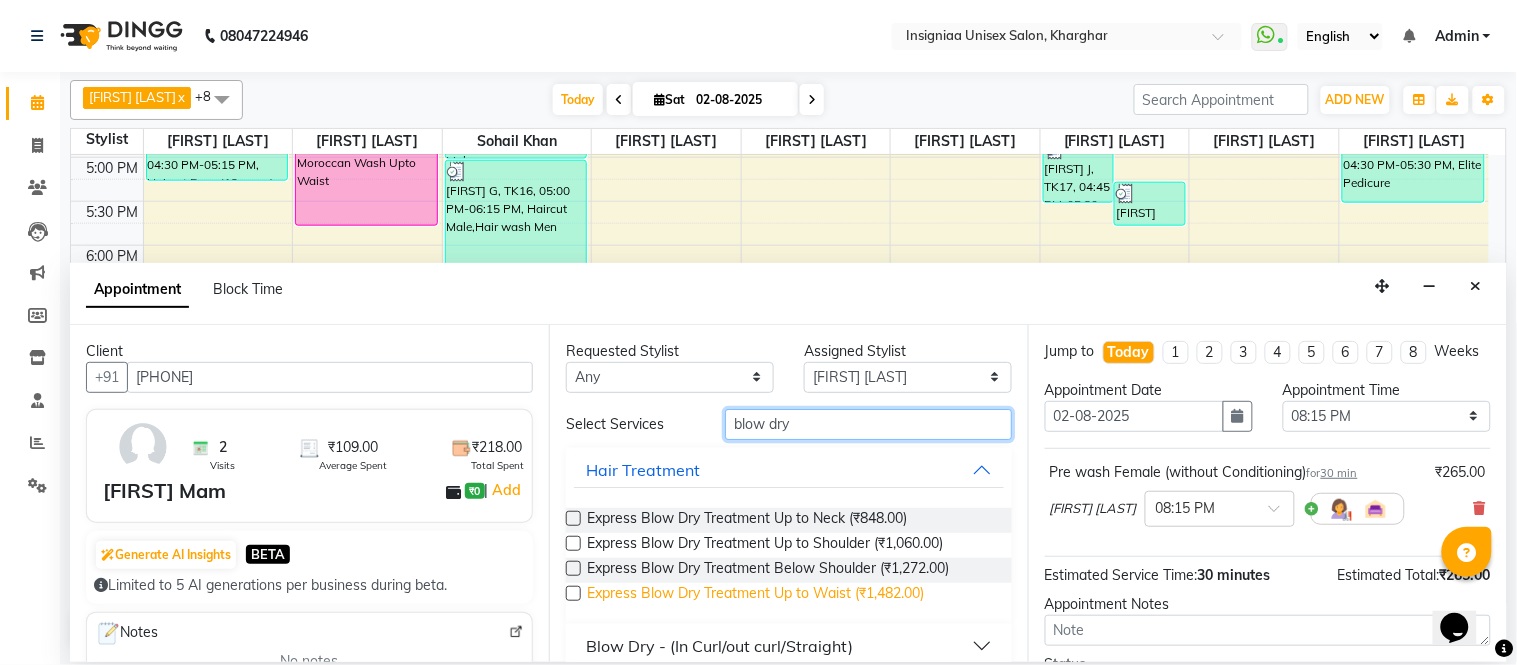 scroll, scrollTop: 21, scrollLeft: 0, axis: vertical 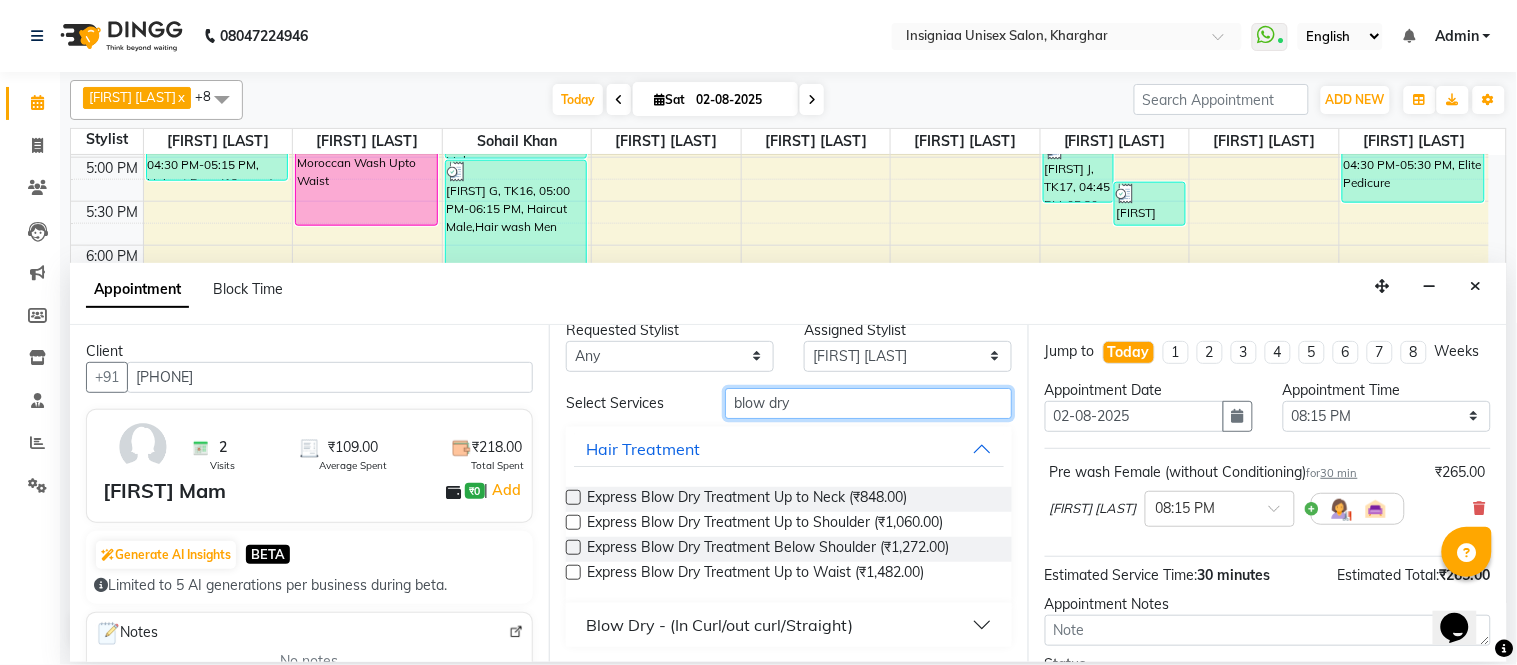 type on "blow dry" 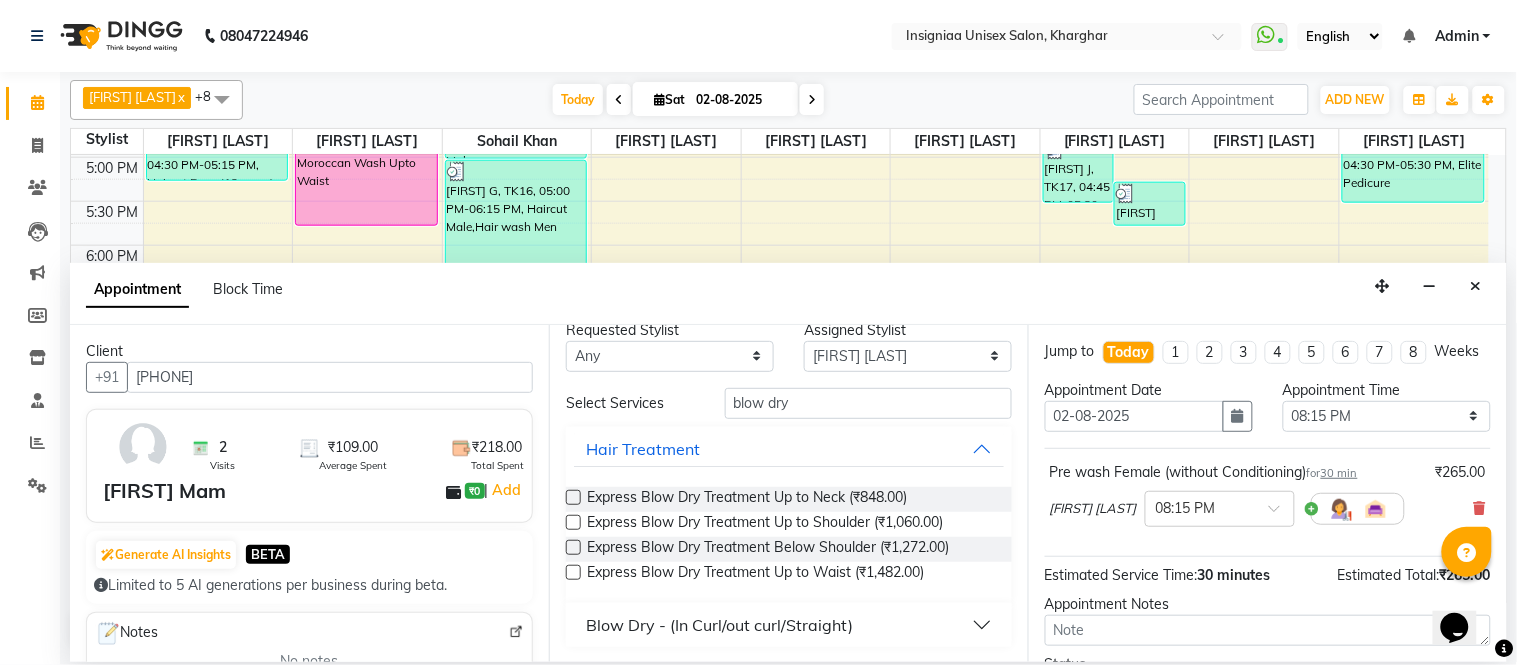 click on "Blow Dry - (In Curl/out curl/Straight)" at bounding box center [789, 625] 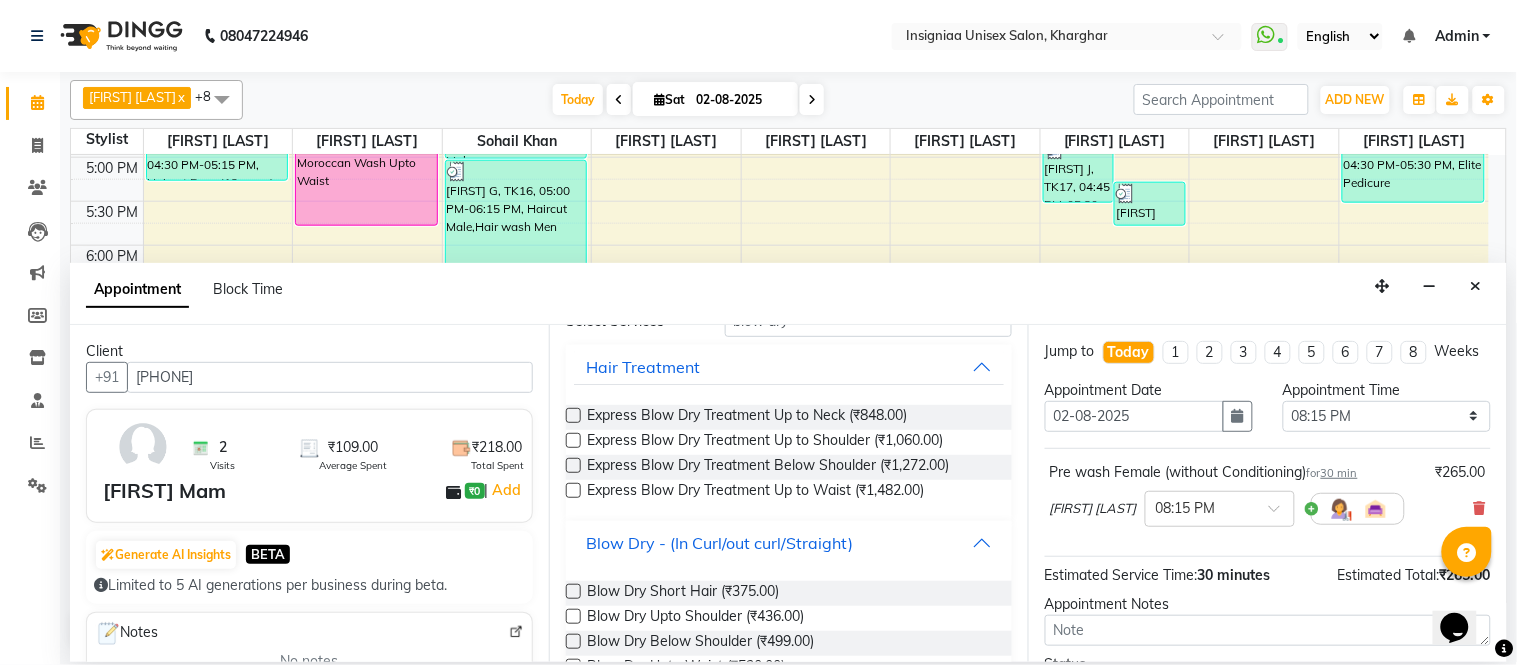 scroll, scrollTop: 153, scrollLeft: 0, axis: vertical 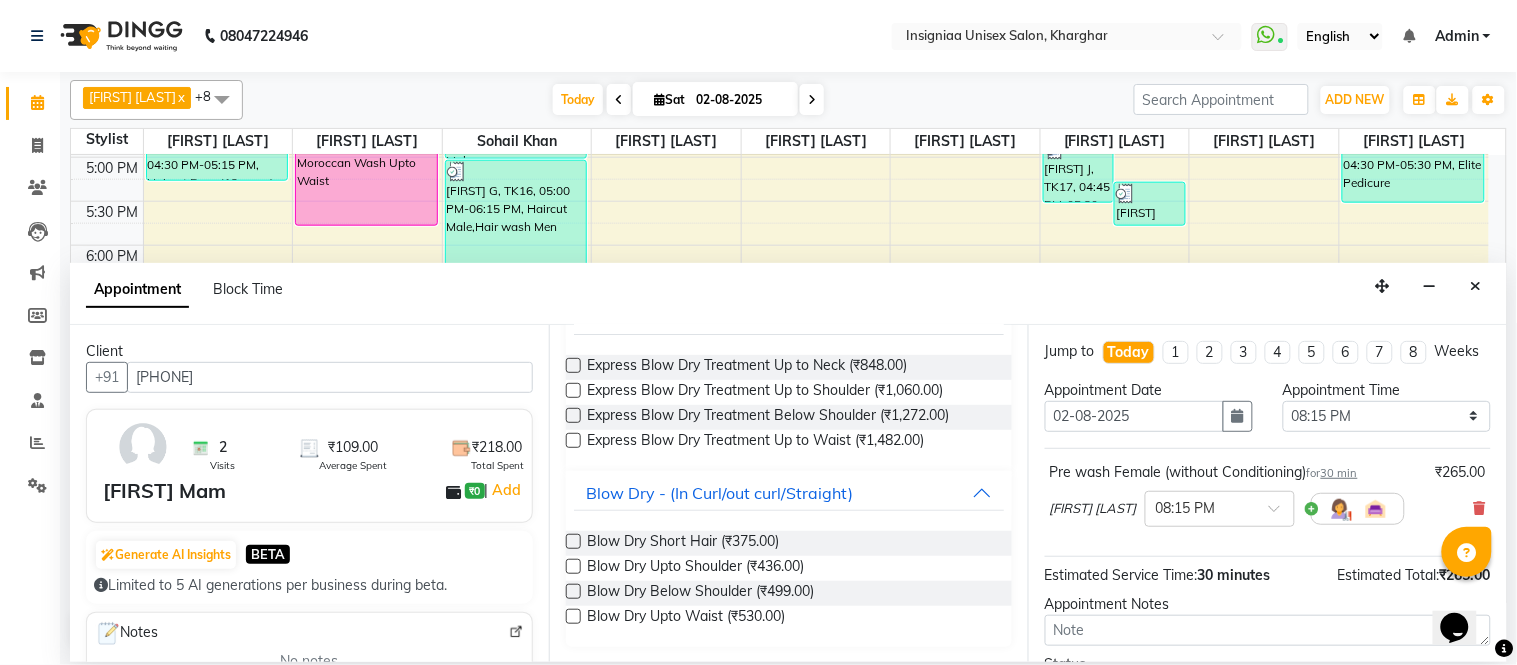 click at bounding box center [573, 591] 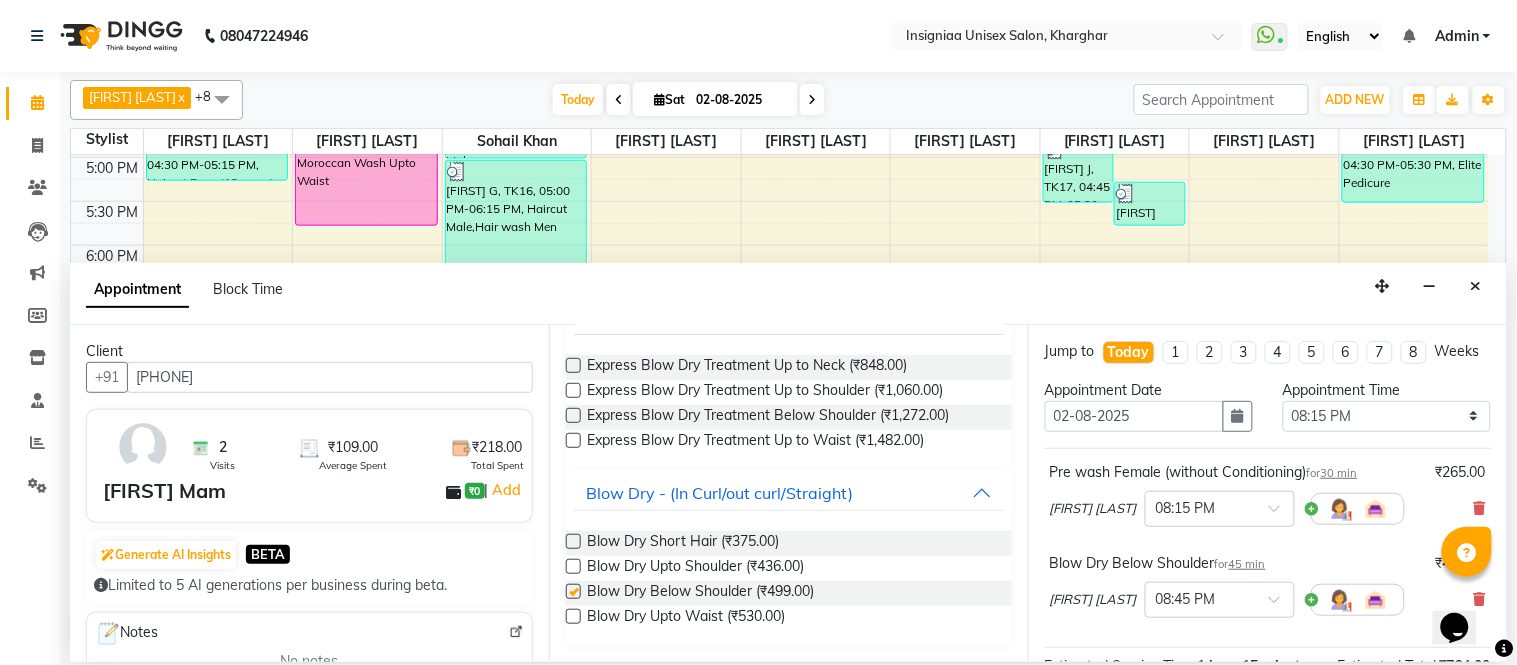 checkbox on "false" 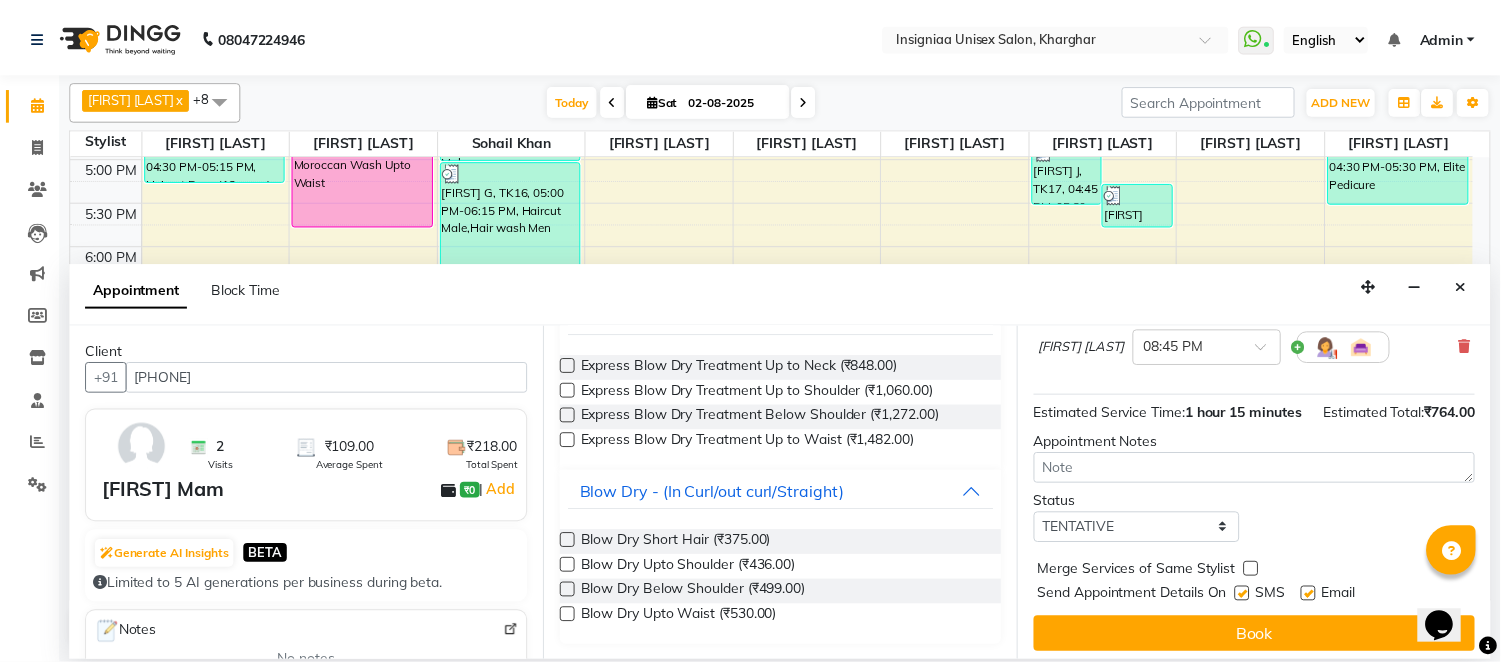 scroll, scrollTop: 300, scrollLeft: 0, axis: vertical 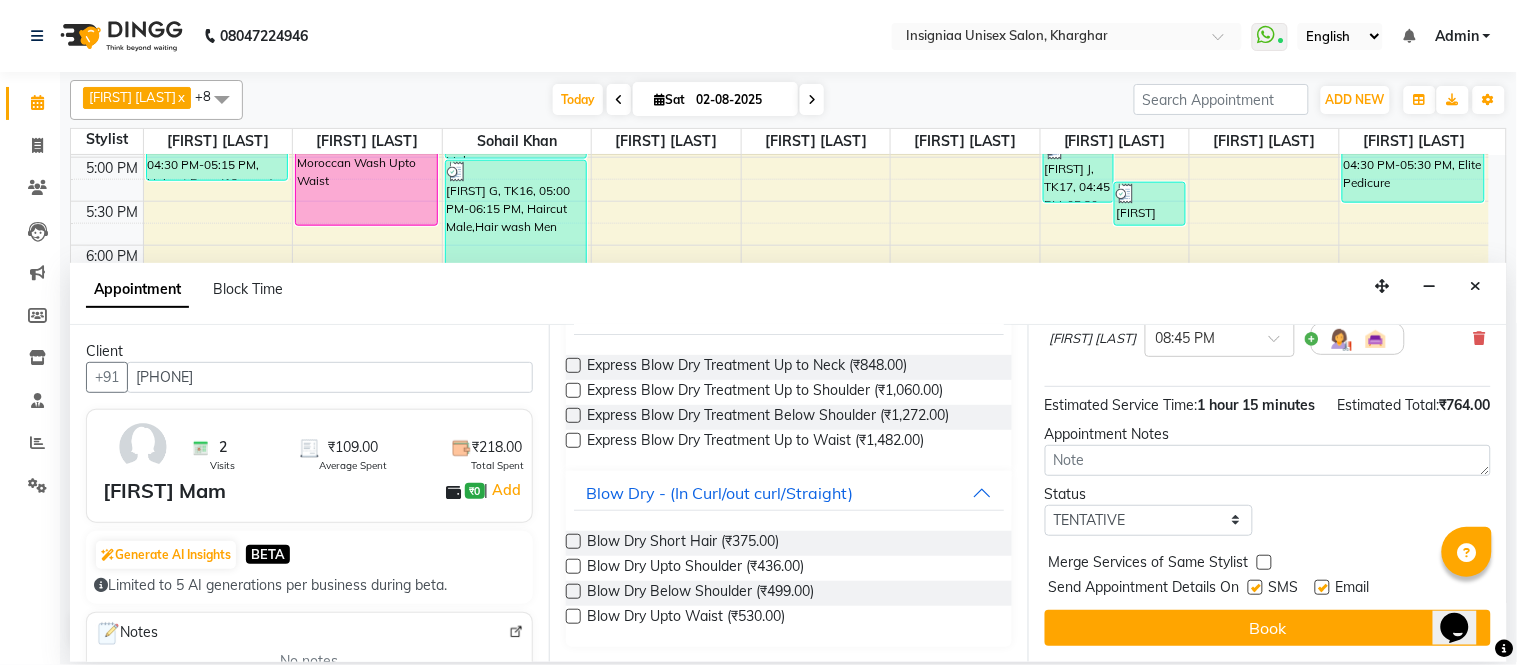 click at bounding box center [1322, 587] 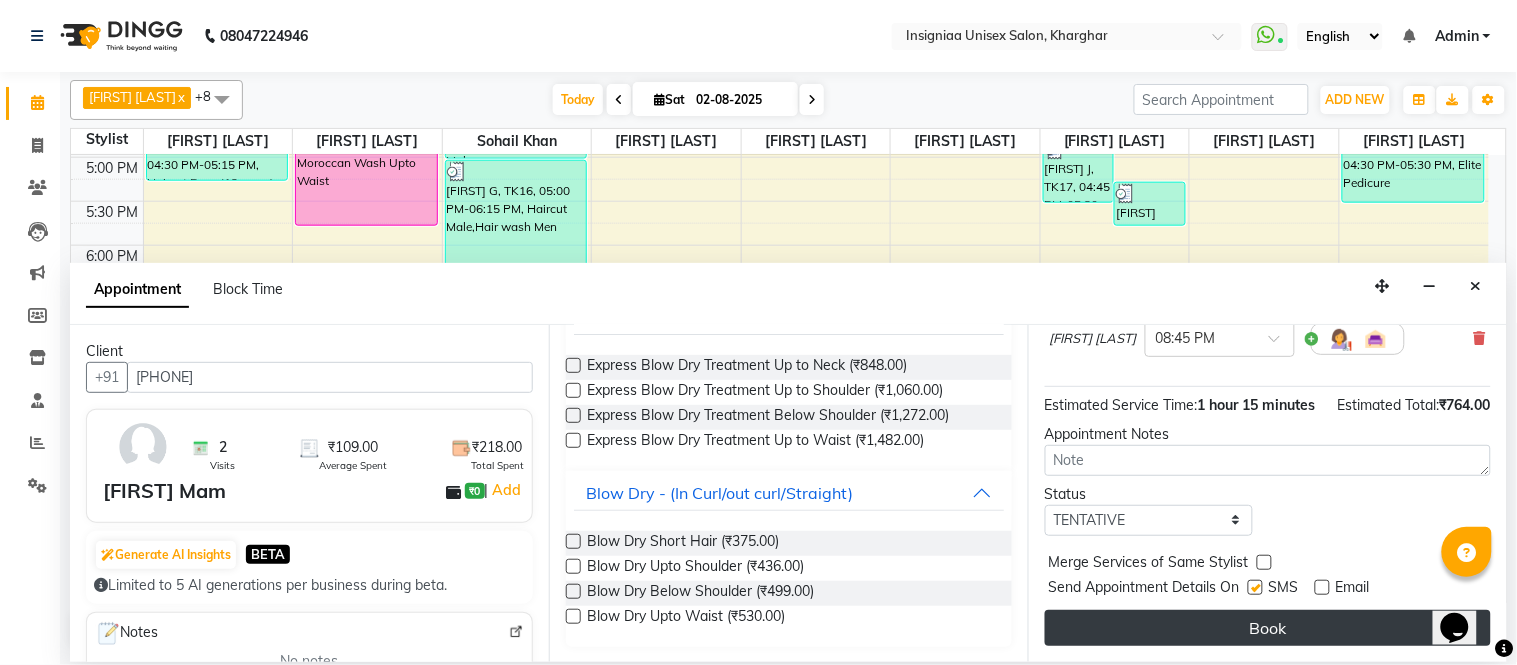 click on "Book" at bounding box center [1268, 628] 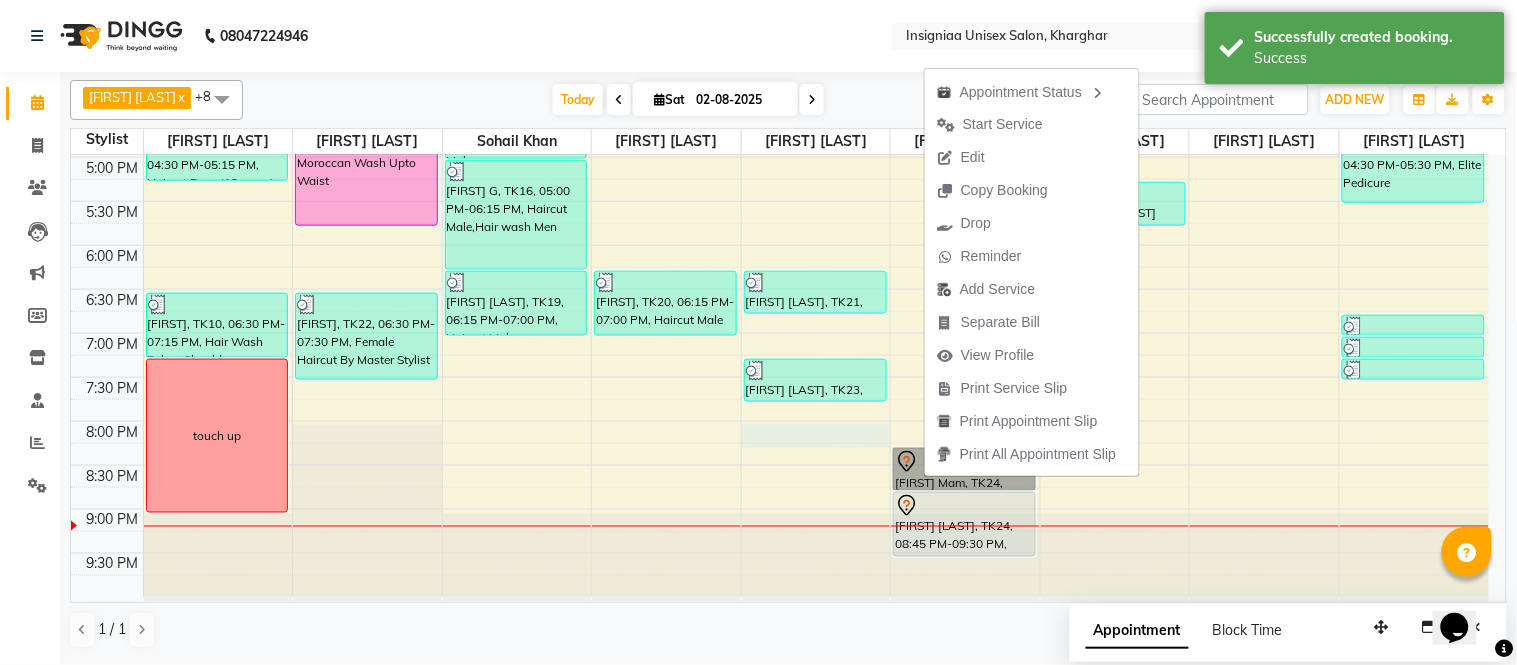 click on "10:00 AM 10:30 AM 11:00 AM 11:30 AM 12:00 PM 12:30 PM 1:00 PM 1:30 PM 2:00 PM 2:30 PM 3:00 PM 3:30 PM 4:00 PM 4:30 PM 5:00 PM 5:30 PM 6:00 PM 6:30 PM 7:00 PM 7:30 PM 8:00 PM 8:30 PM 9:00 PM 9:30 PM Dr. [FIRST], TK01, 12:30 PM-02:45 PM, Global Color Below Shoulder Dr. [FIRST], TK01, 02:45 PM-03:15 PM, Pre wash Female (without Conditioning) [FIRST] [LAST], TK12, 03:15 PM-03:45 PM, Pre wash Female (without Conditioning) [FIRST] [LAST], TK12, 03:45 PM-04:30 PM, Female Haircut By Senior Stylist [FIRST] [LAST], TK02, 04:30 PM-05:15 PM, Haircut Boys (12 years) [FIRST], TK10, 06:30 PM-07:15 PM, Hair Wash Below Shoulder touch up Nandini Mitra, TK03, 01:30 PM-02:00 PM, Pre wash Female (without Conditioning) Nandini Mitra, TK03, 02:00 PM-03:30 PM, Touch-up Upto 2 inches (Ammonia Free) [FIRST] [LAST], TK14, 04:30 PM-05:45 PM, Moroccan Wash Upto Waist [FIRST], TK22, 06:30 PM-07:30 PM, Female Haircut By Master Stylist" at bounding box center [780, 69] 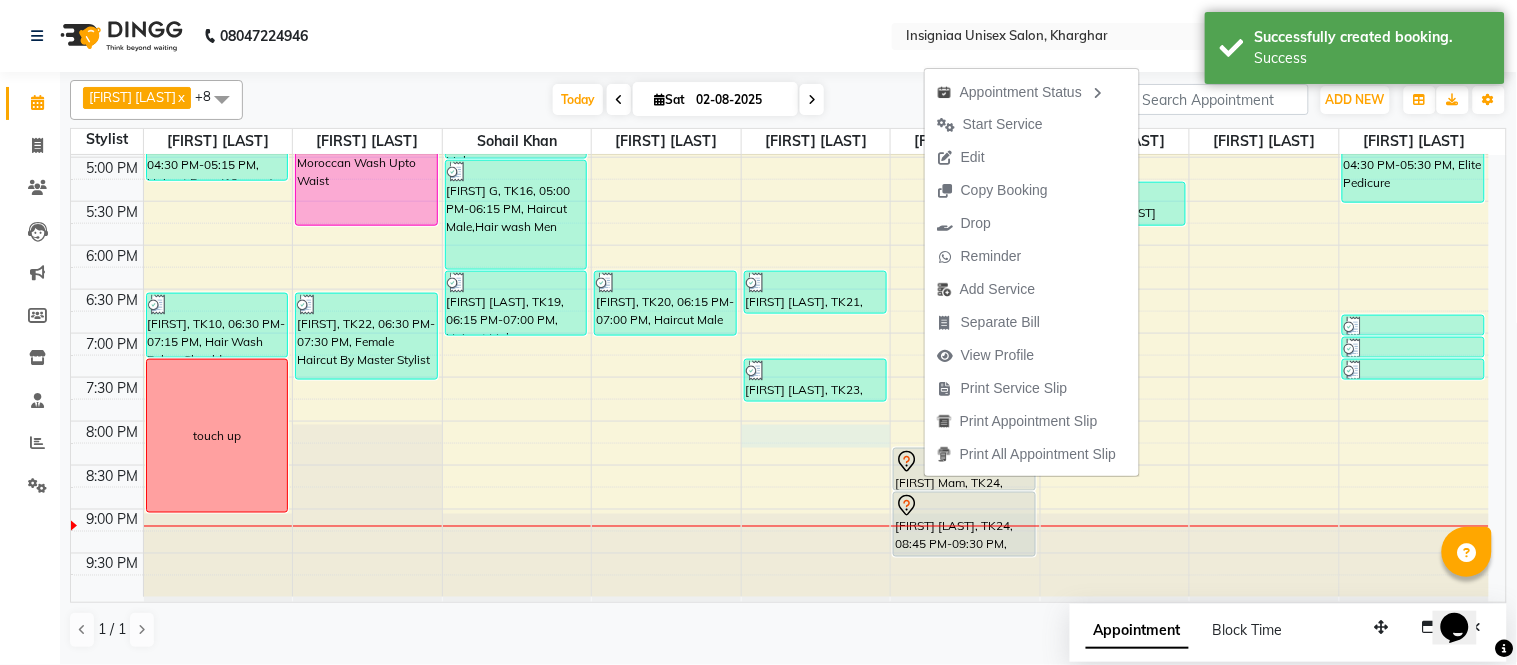 select on "58136" 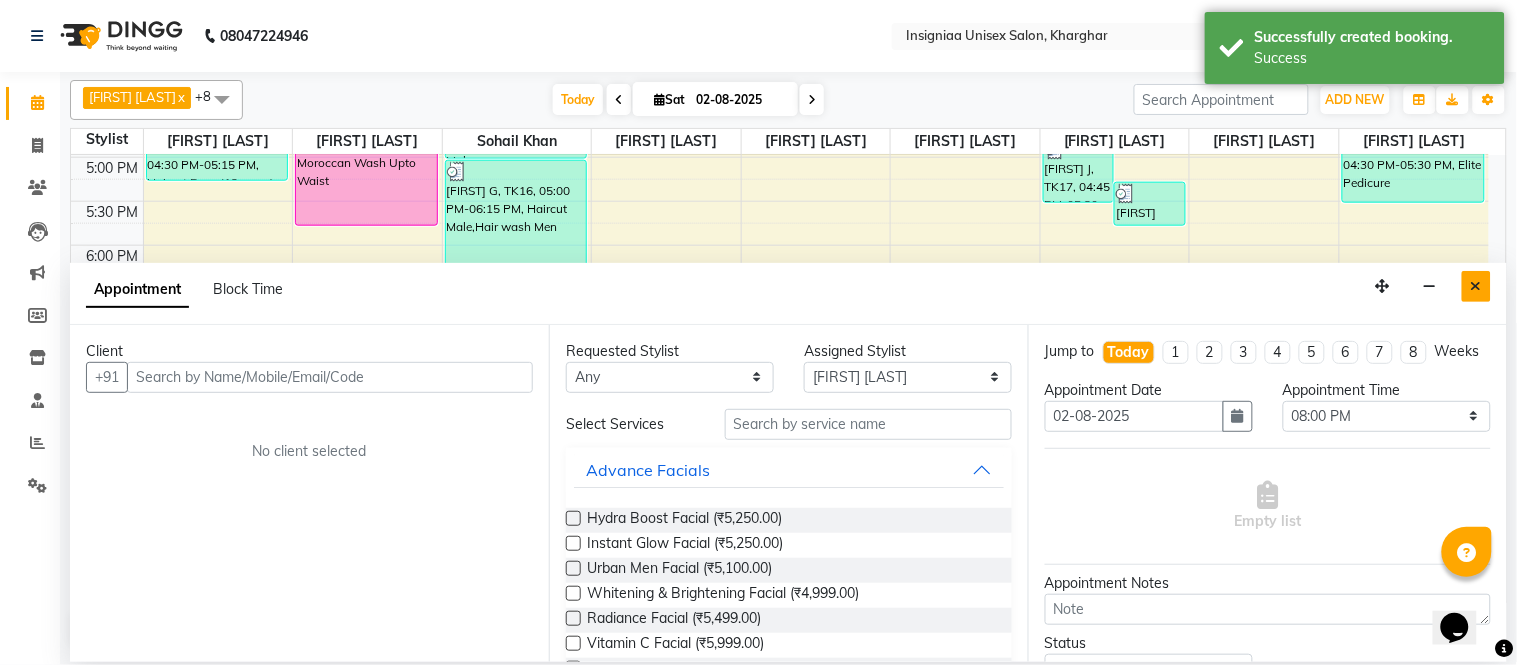 click at bounding box center [1476, 286] 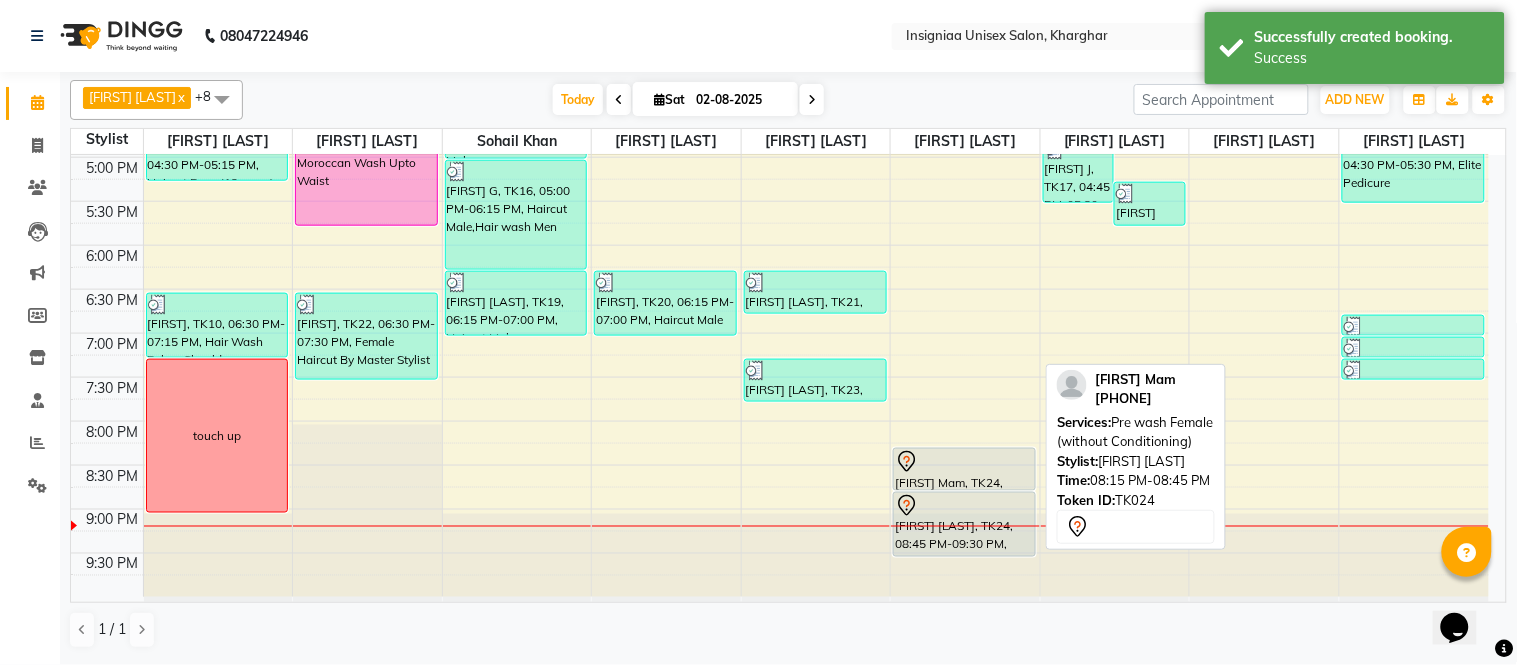 click at bounding box center (964, 462) 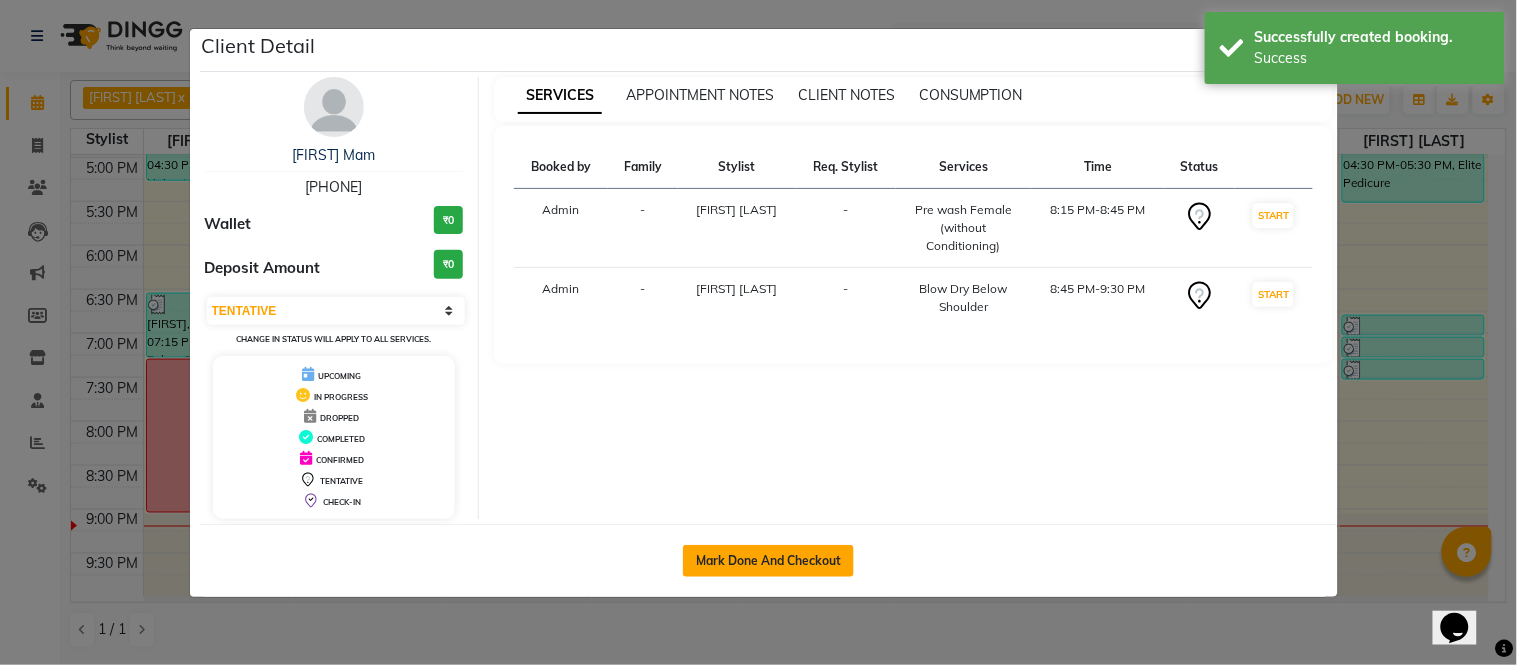 click on "Mark Done And Checkout" 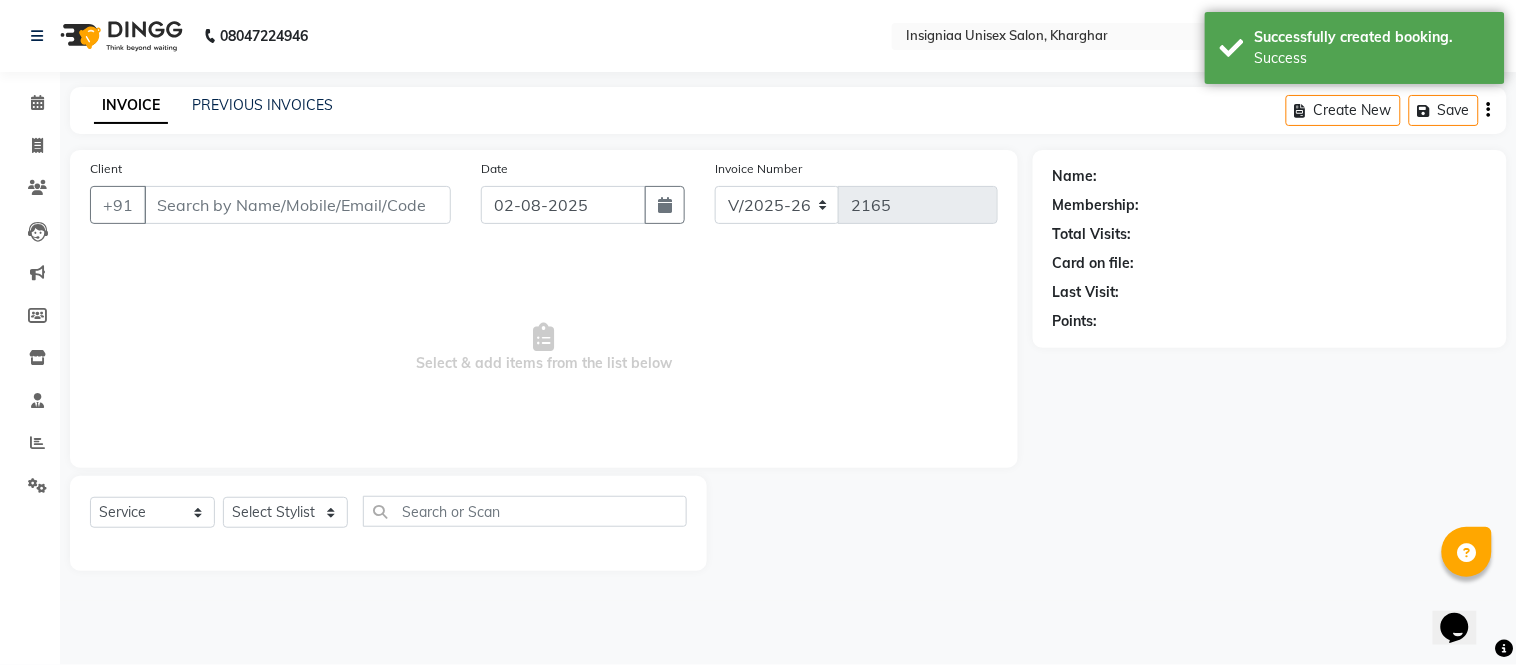 select on "3" 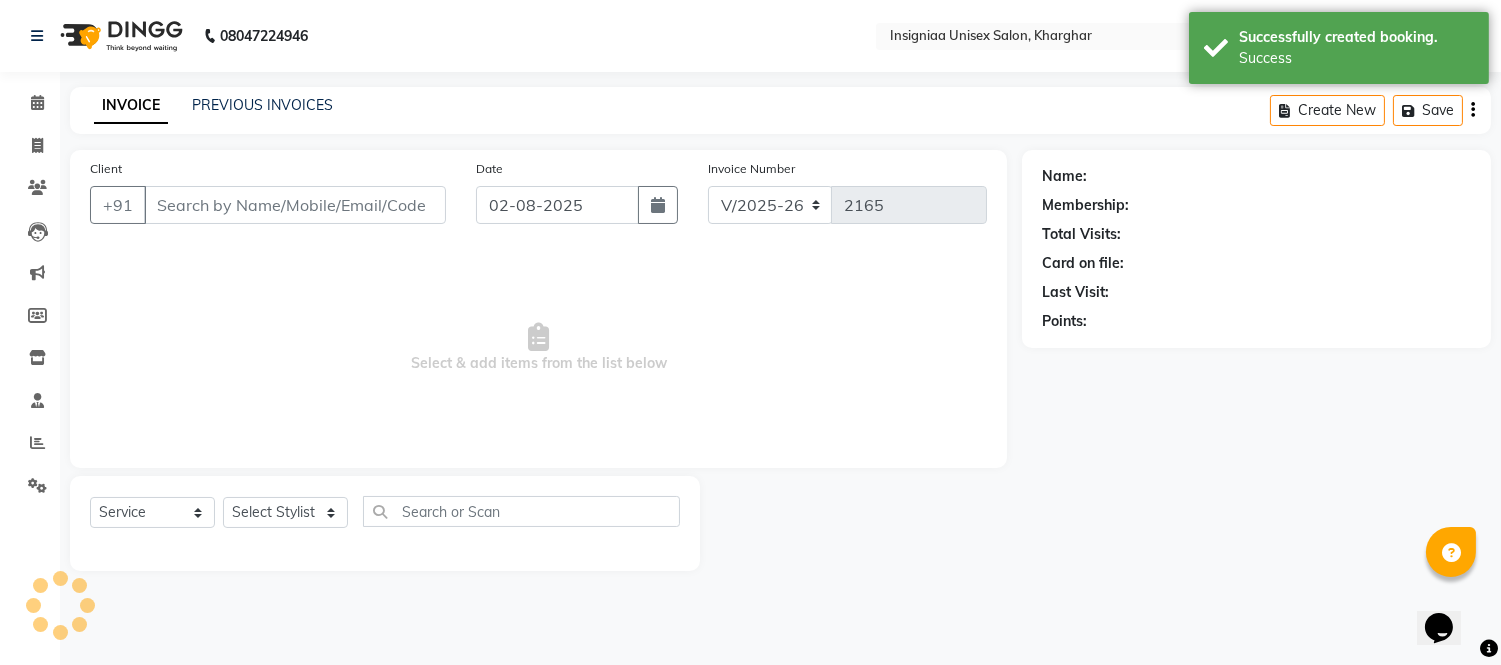 type on "[PHONE]" 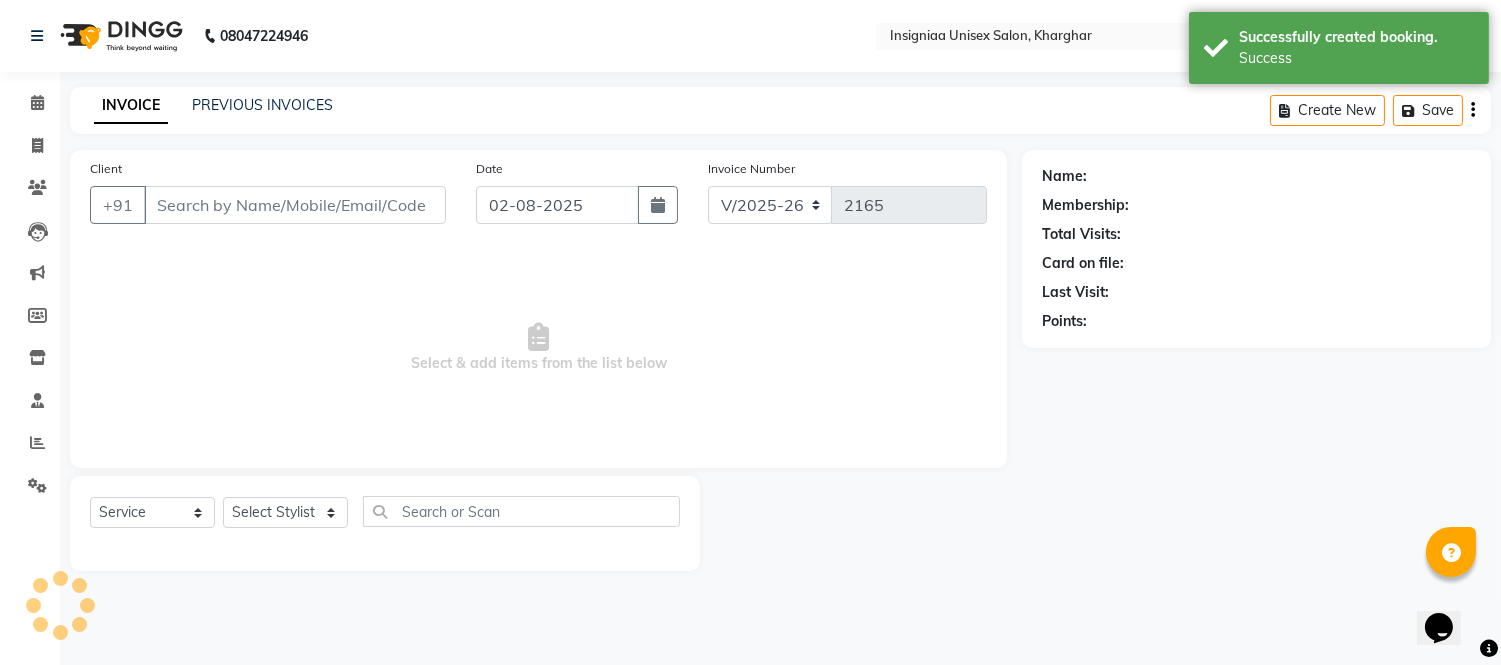 select on "58139" 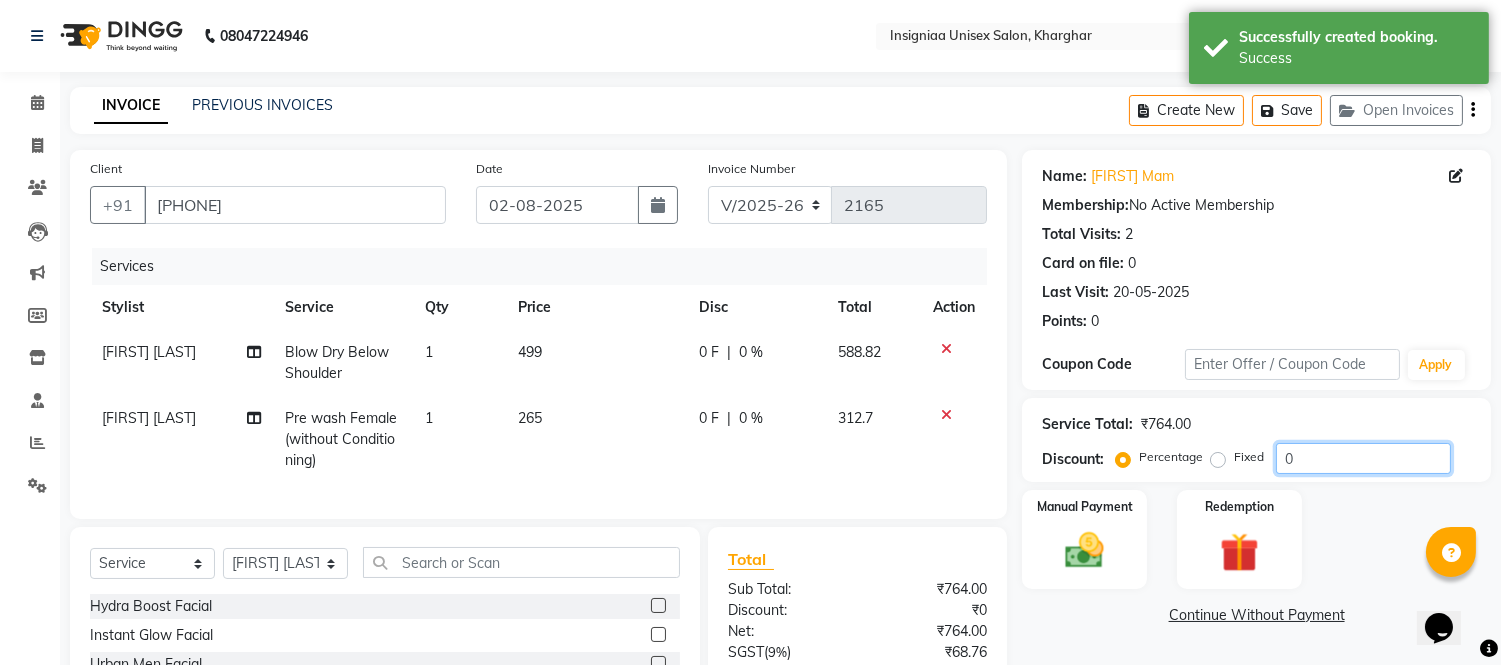 click on "0" 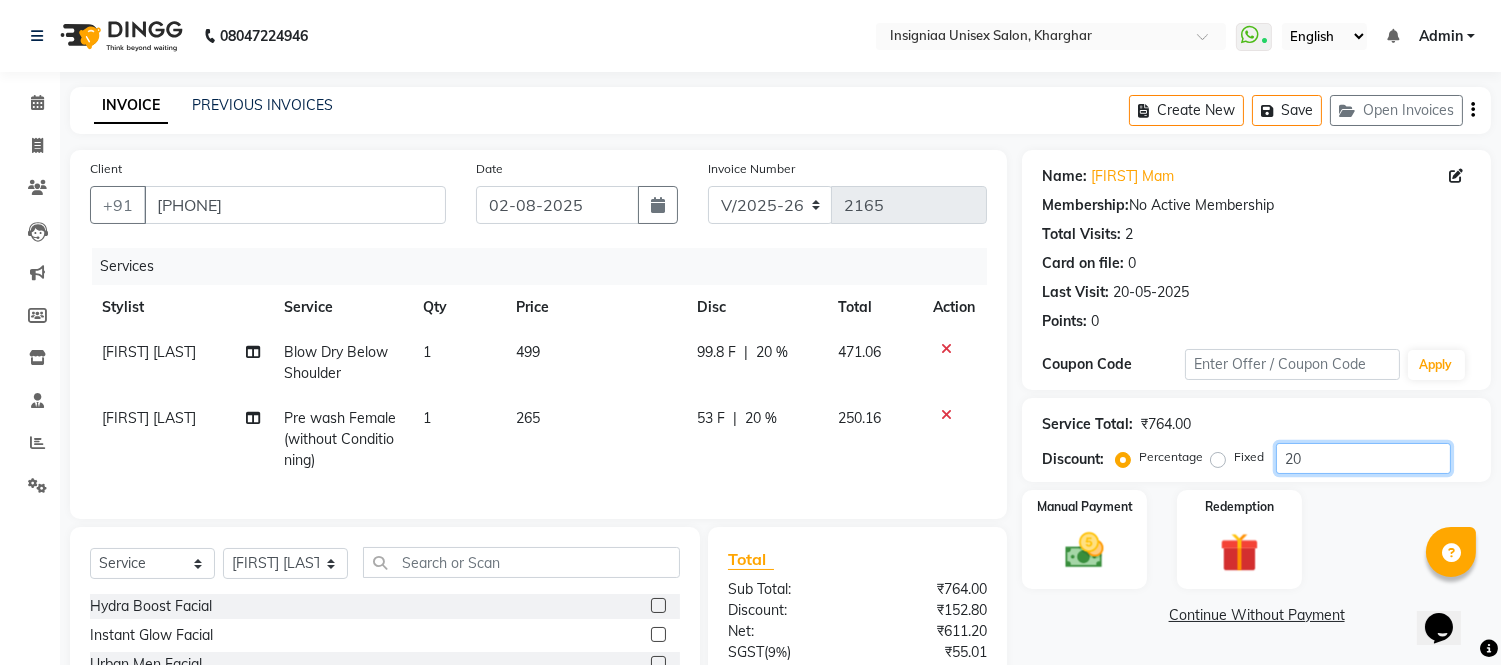 type on "20" 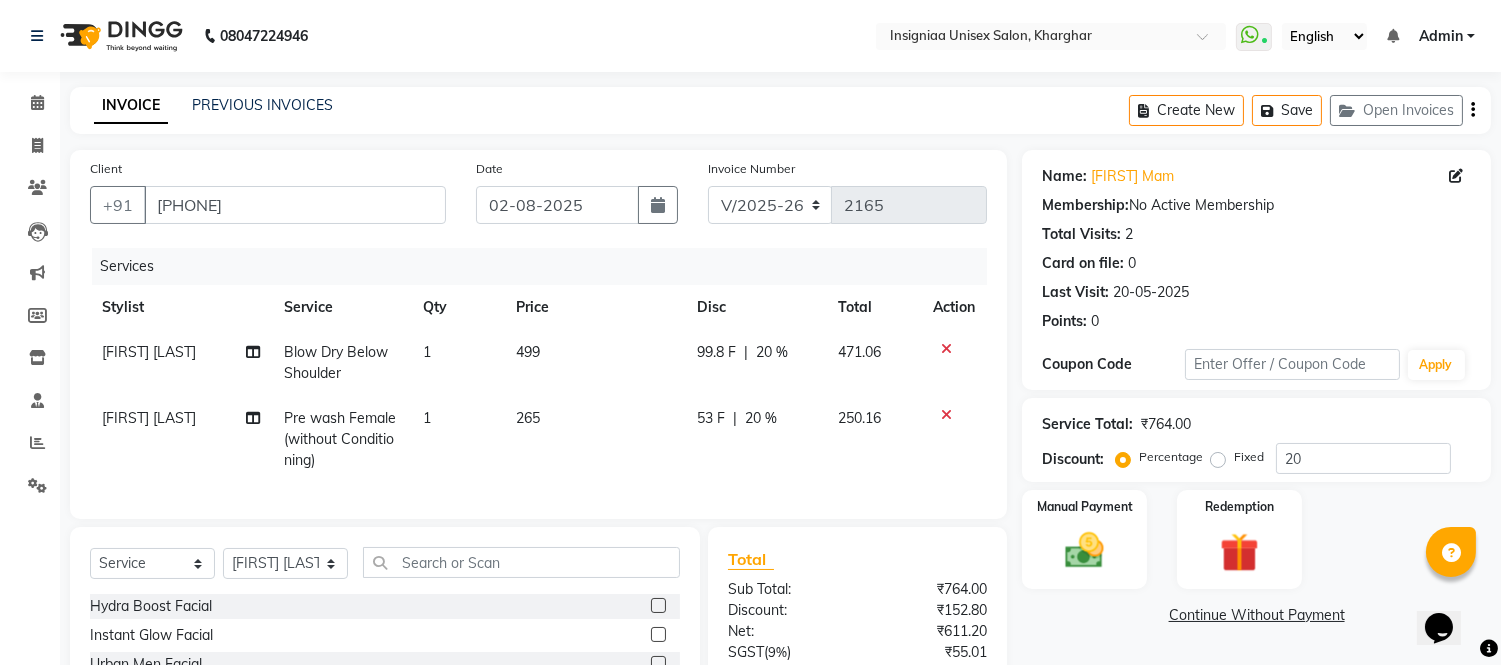 click on "20 %" 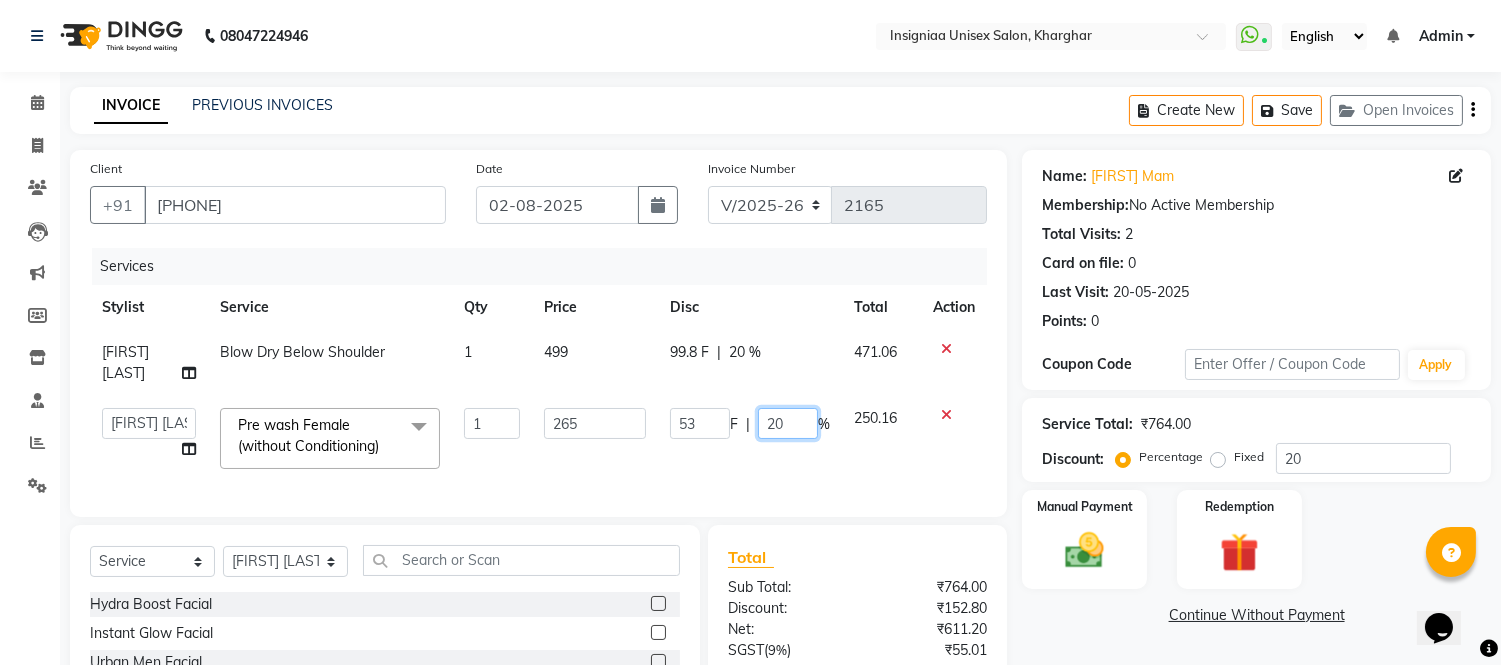 click on "20" 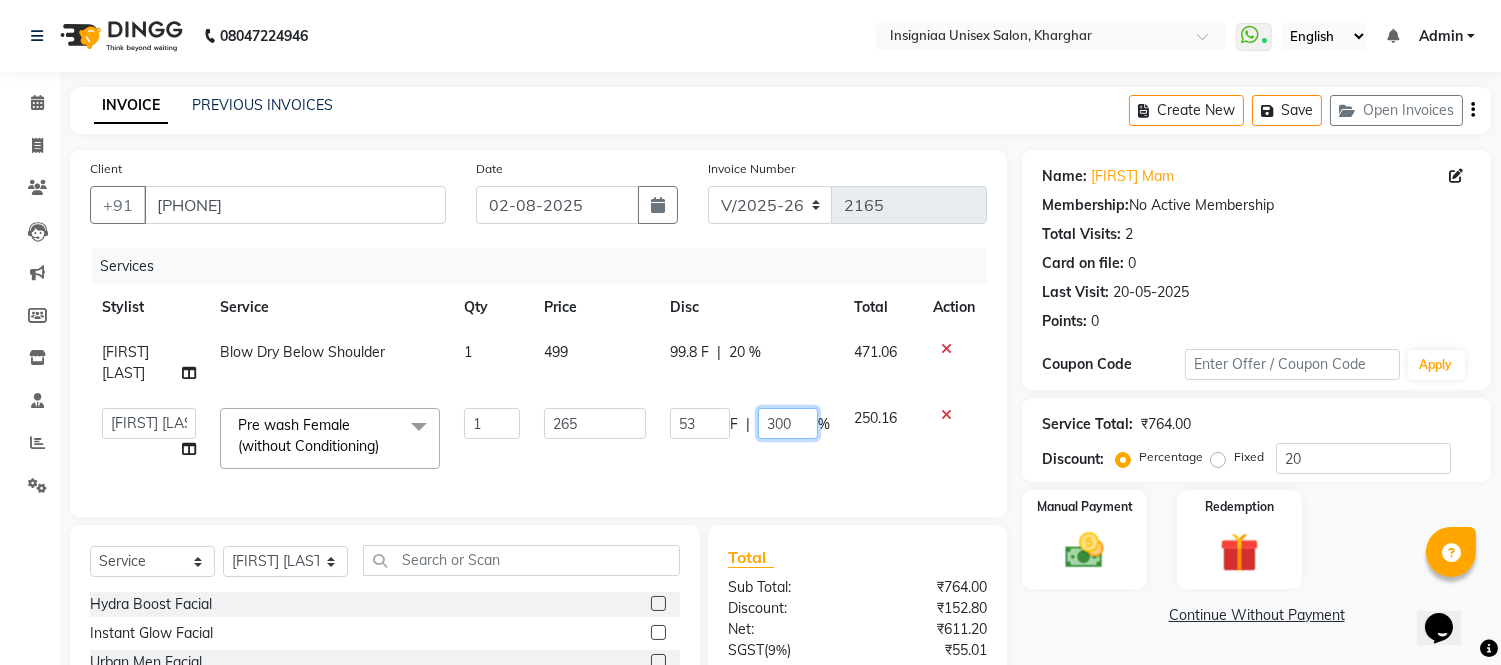 click on "300" 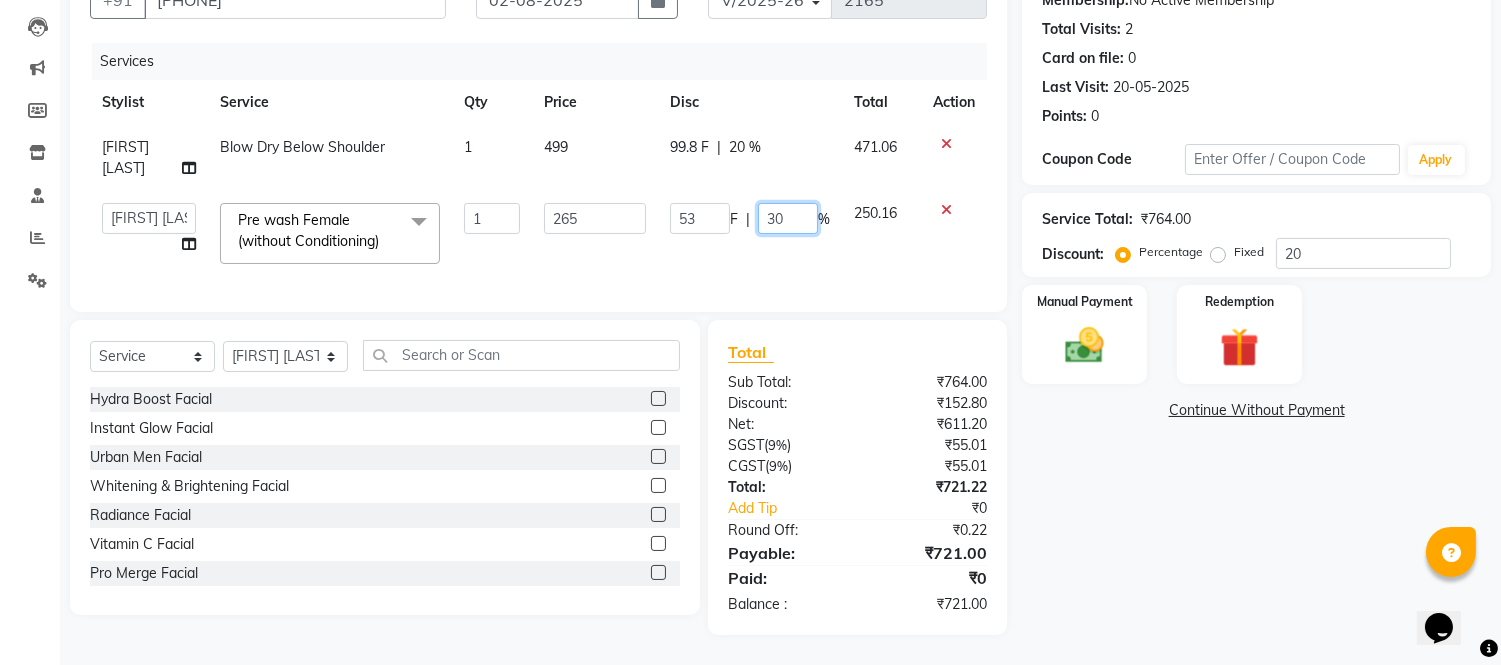 scroll, scrollTop: 221, scrollLeft: 0, axis: vertical 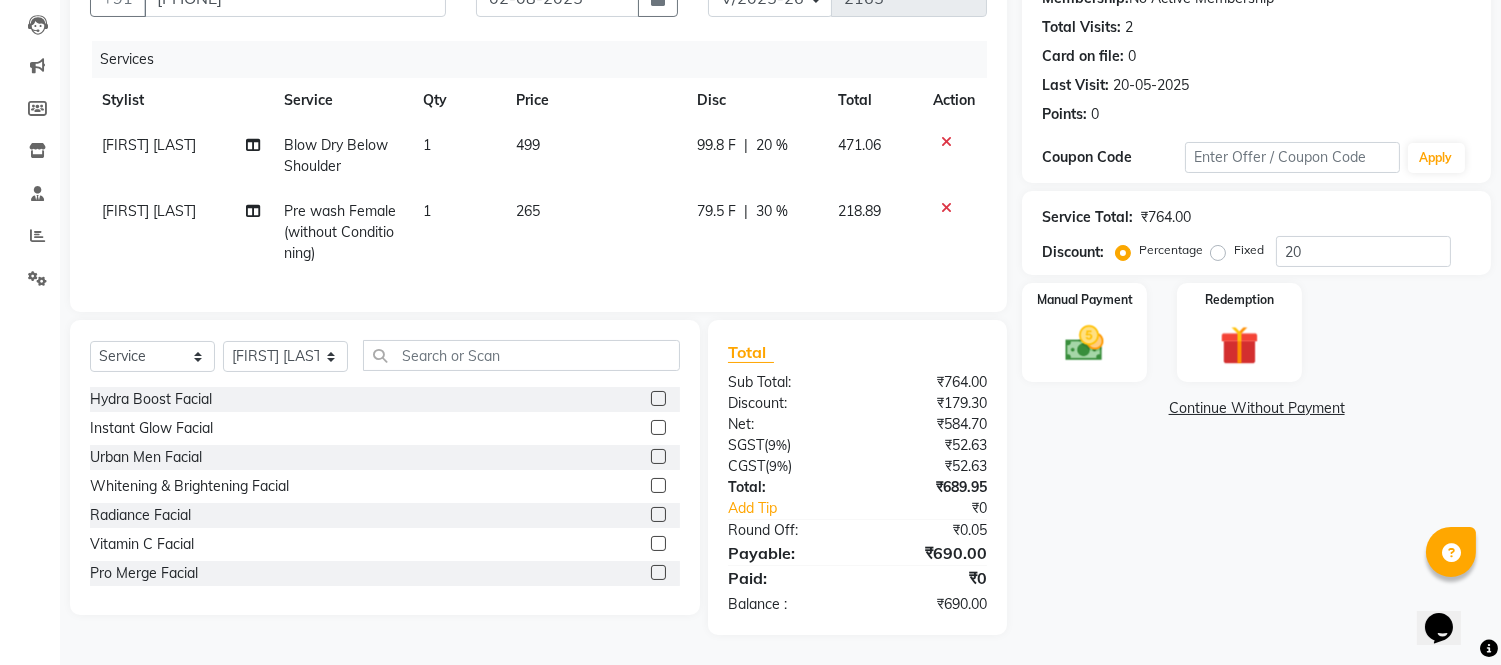 click on "Continue Without Payment" 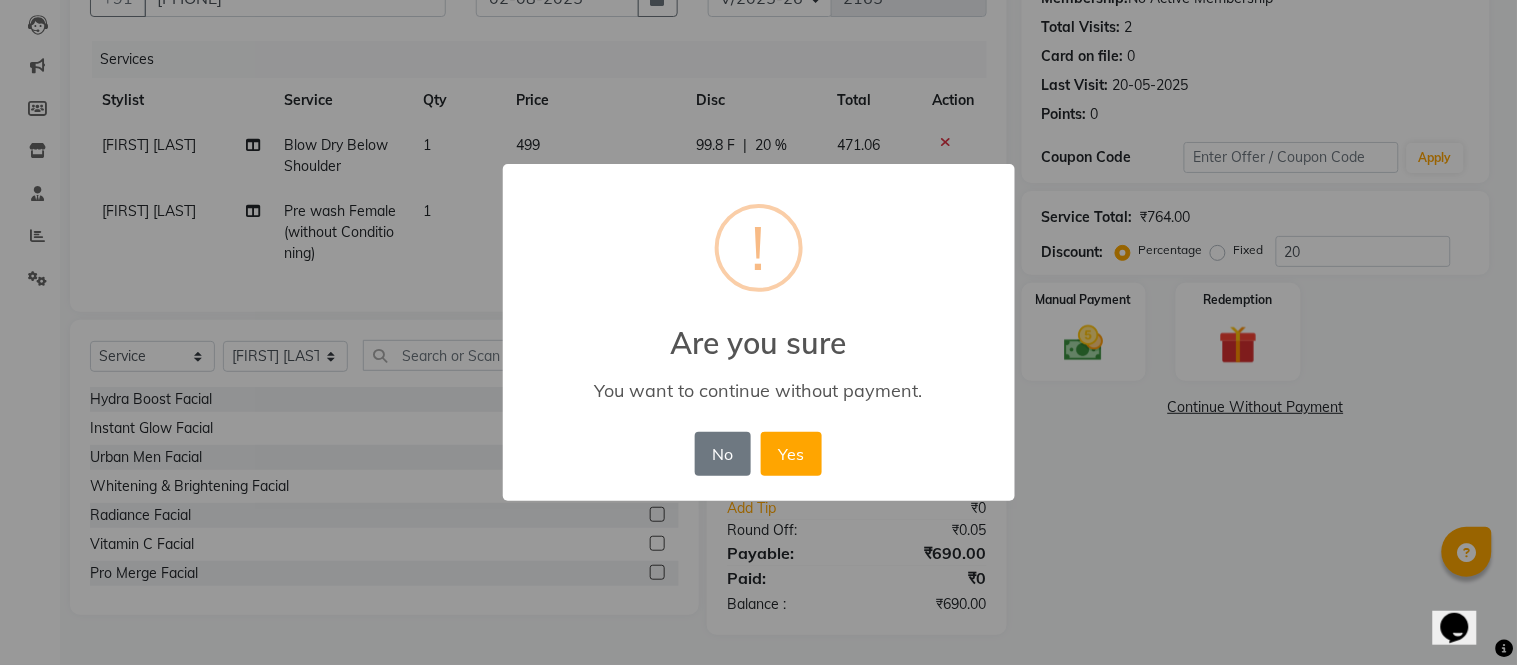click on "× ! Are you sure You want to continue without payment. No No Yes" at bounding box center [758, 332] 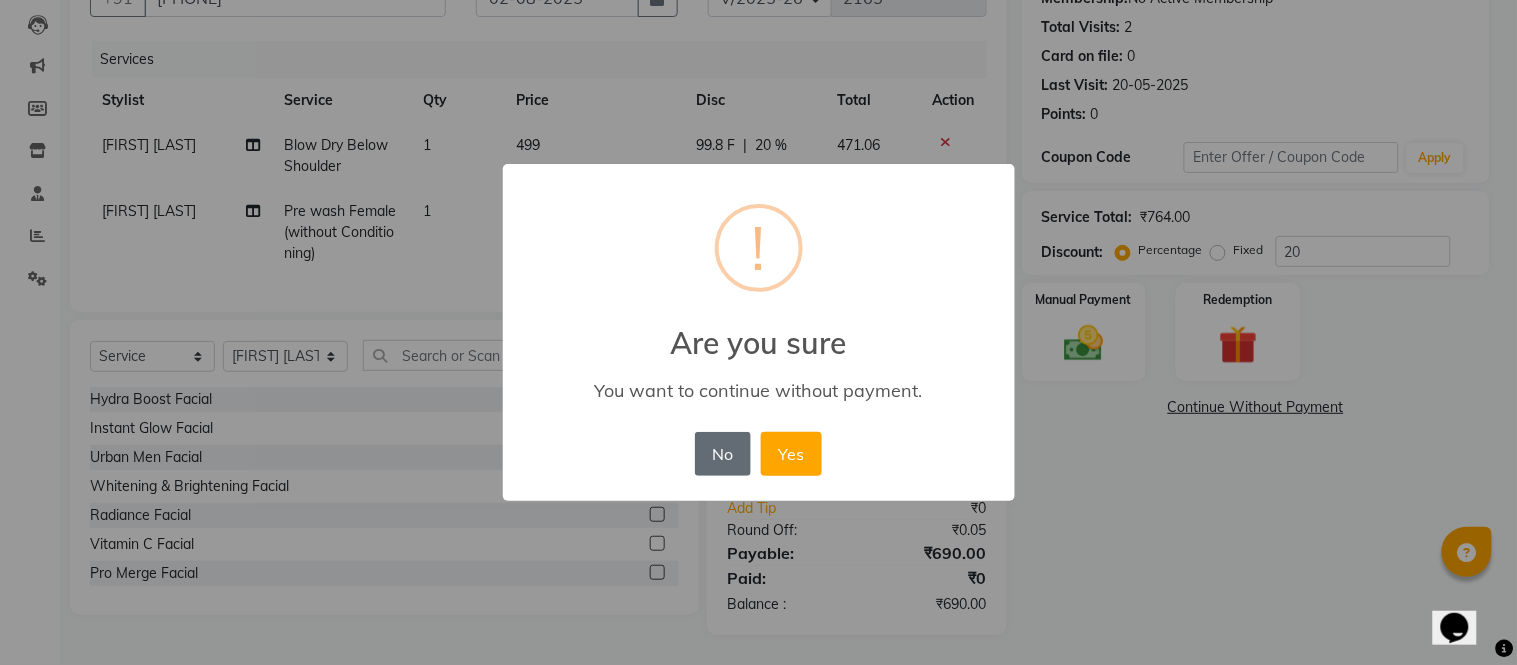 click on "No" at bounding box center (723, 454) 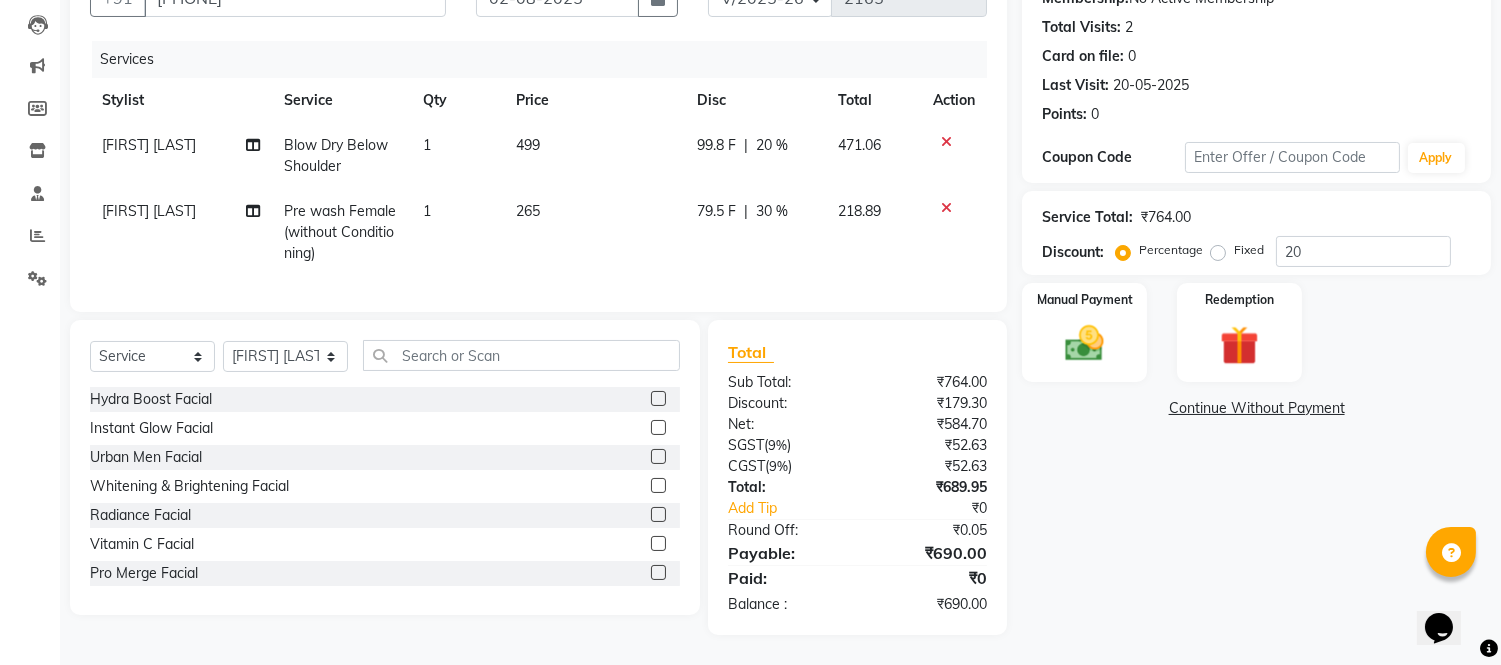 click on "30 %" 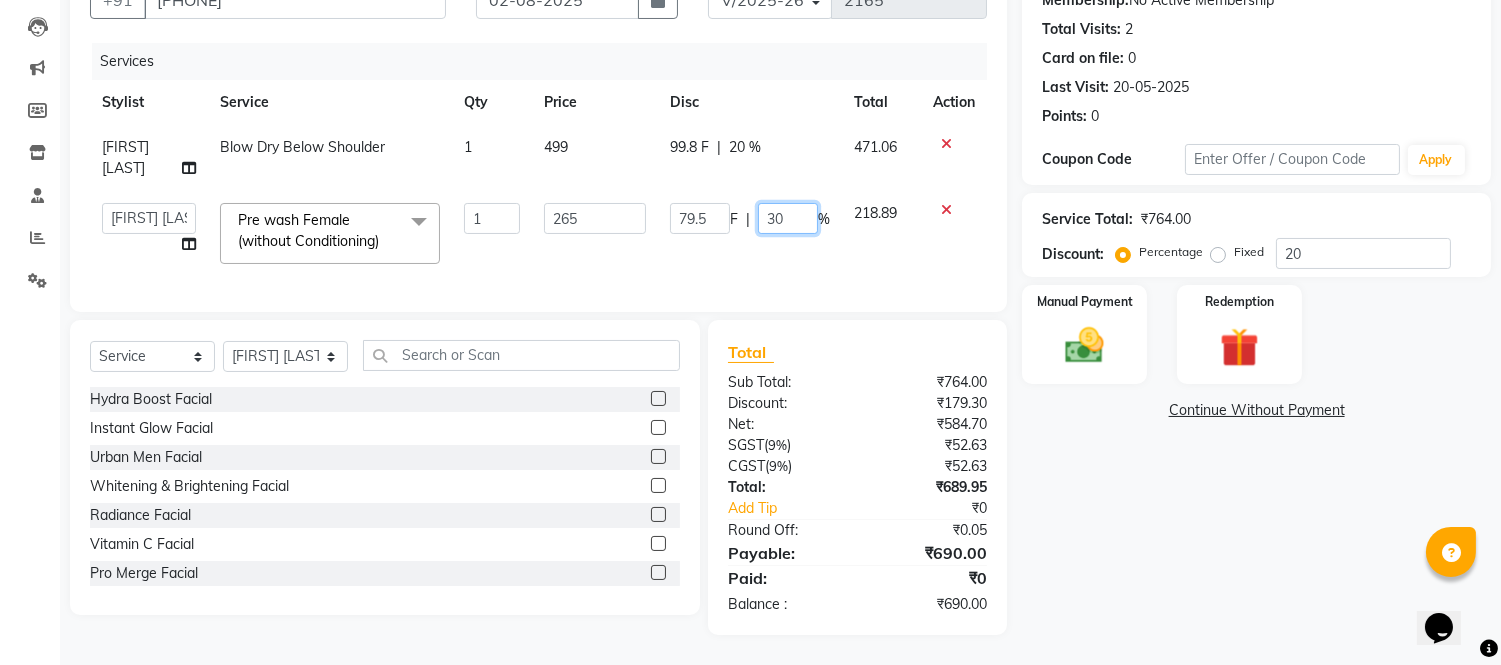 click on "30" 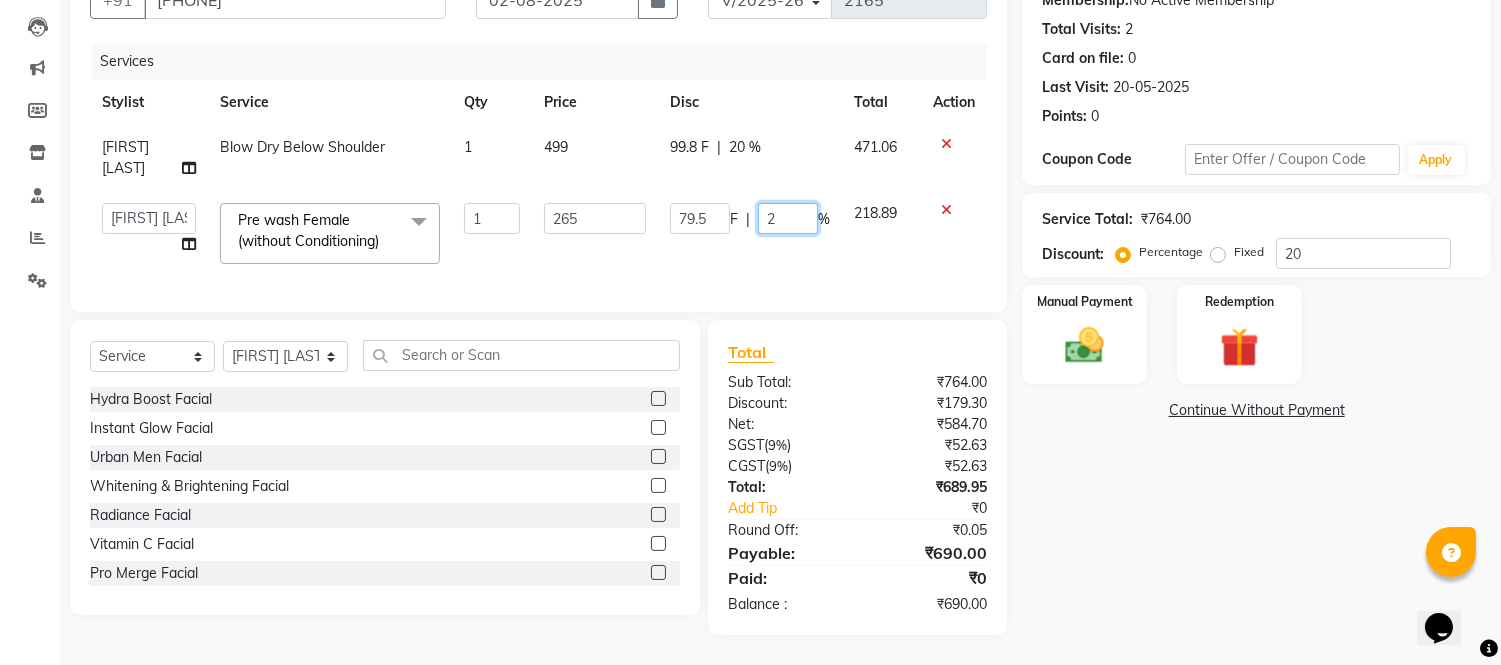 type on "25" 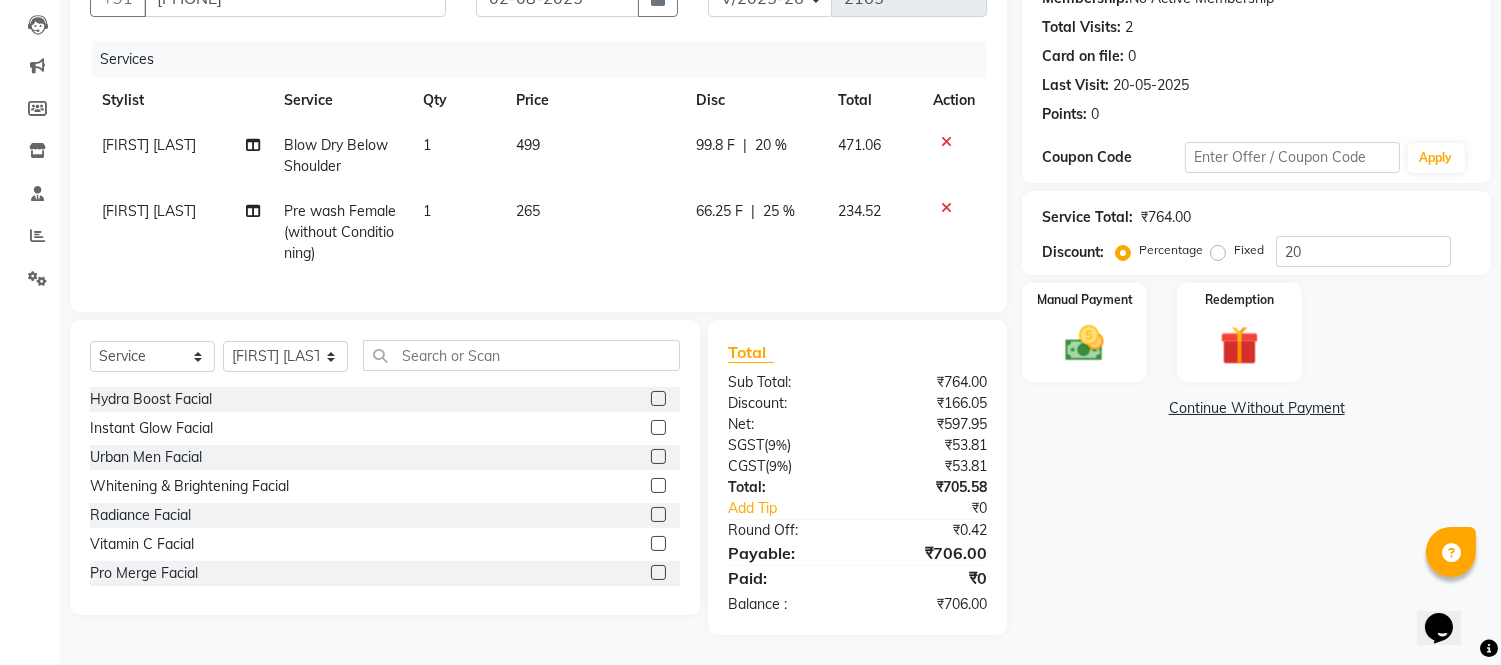 click on "Name : [FIRST] [LAST] Membership: No Active Membership Total Visits: 2 Card on file: 0 Last Visit: 20-05-2025 Points: 0 Coupon Code Apply Service Total: ₹764.00 Discount: Percentage Fixed 20 Manual Payment Redemption Continue Without Payment" 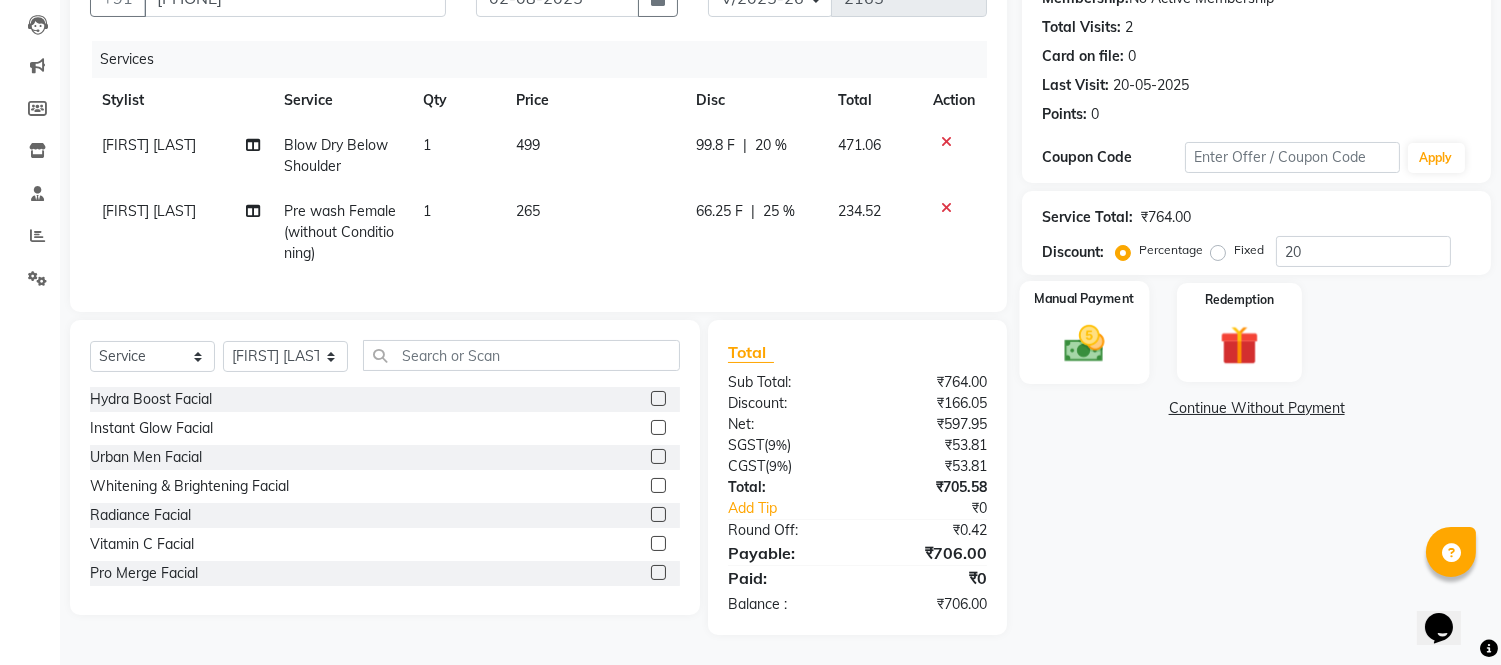 click 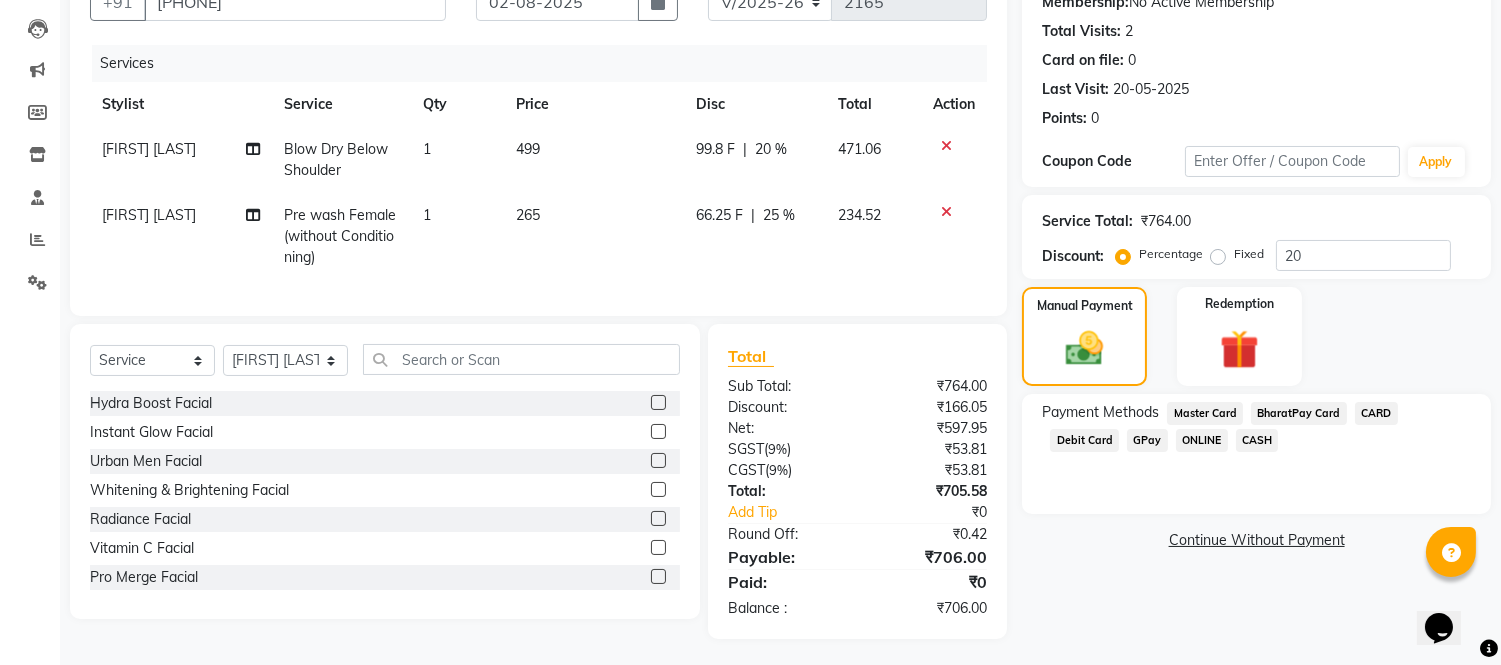 scroll, scrollTop: 223, scrollLeft: 0, axis: vertical 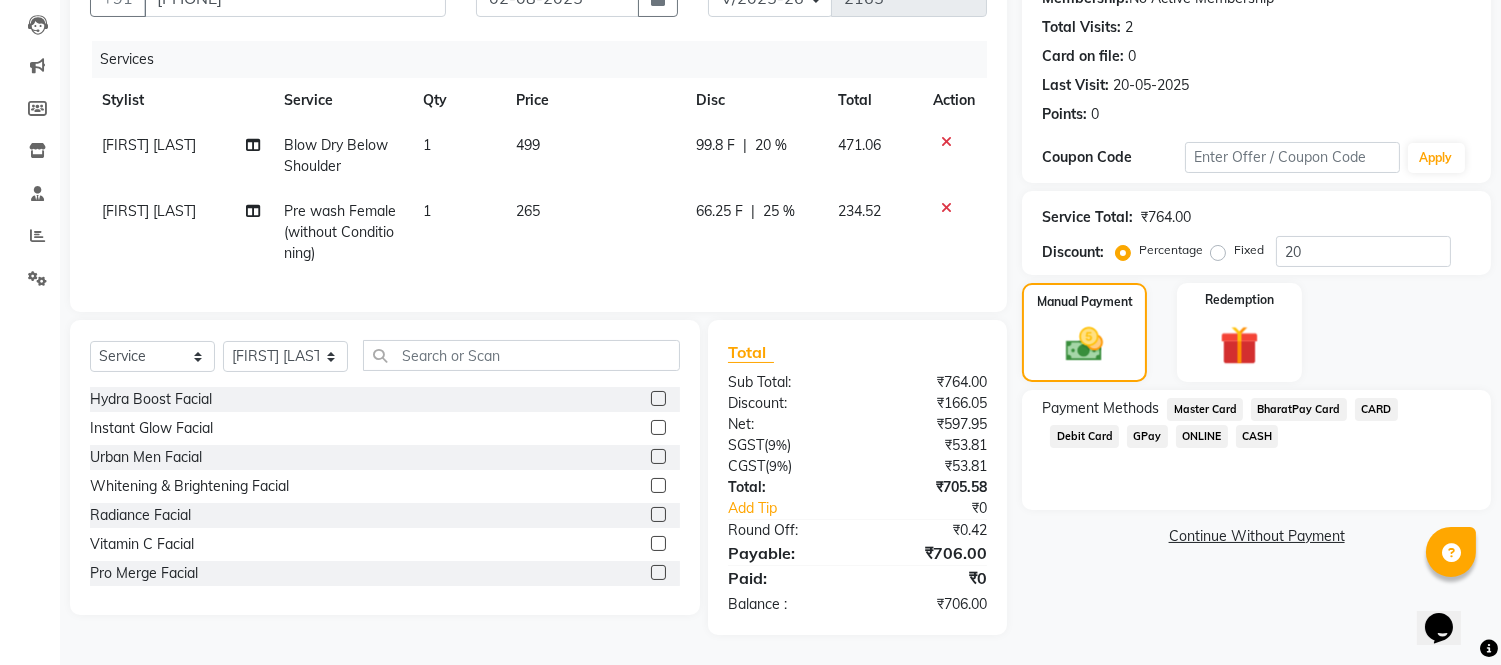 click on "GPay" 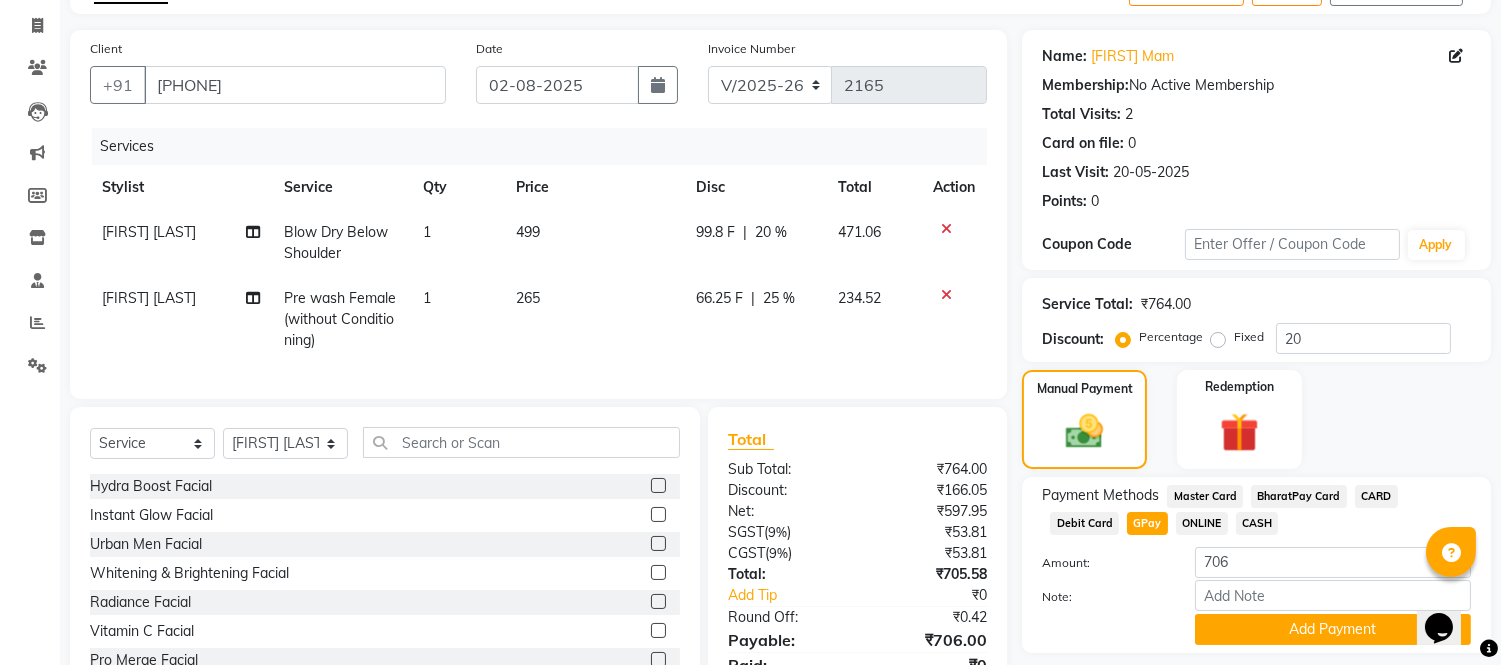 scroll, scrollTop: 223, scrollLeft: 0, axis: vertical 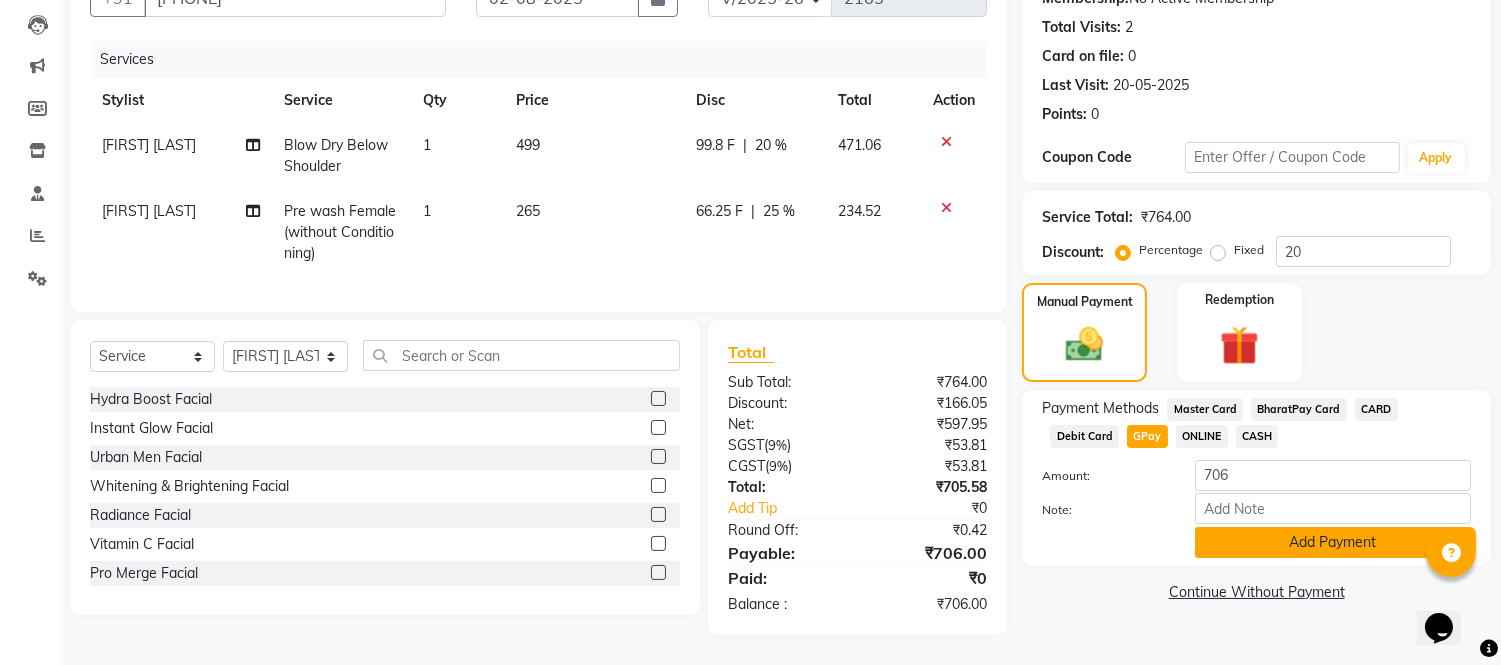 click on "Add Payment" 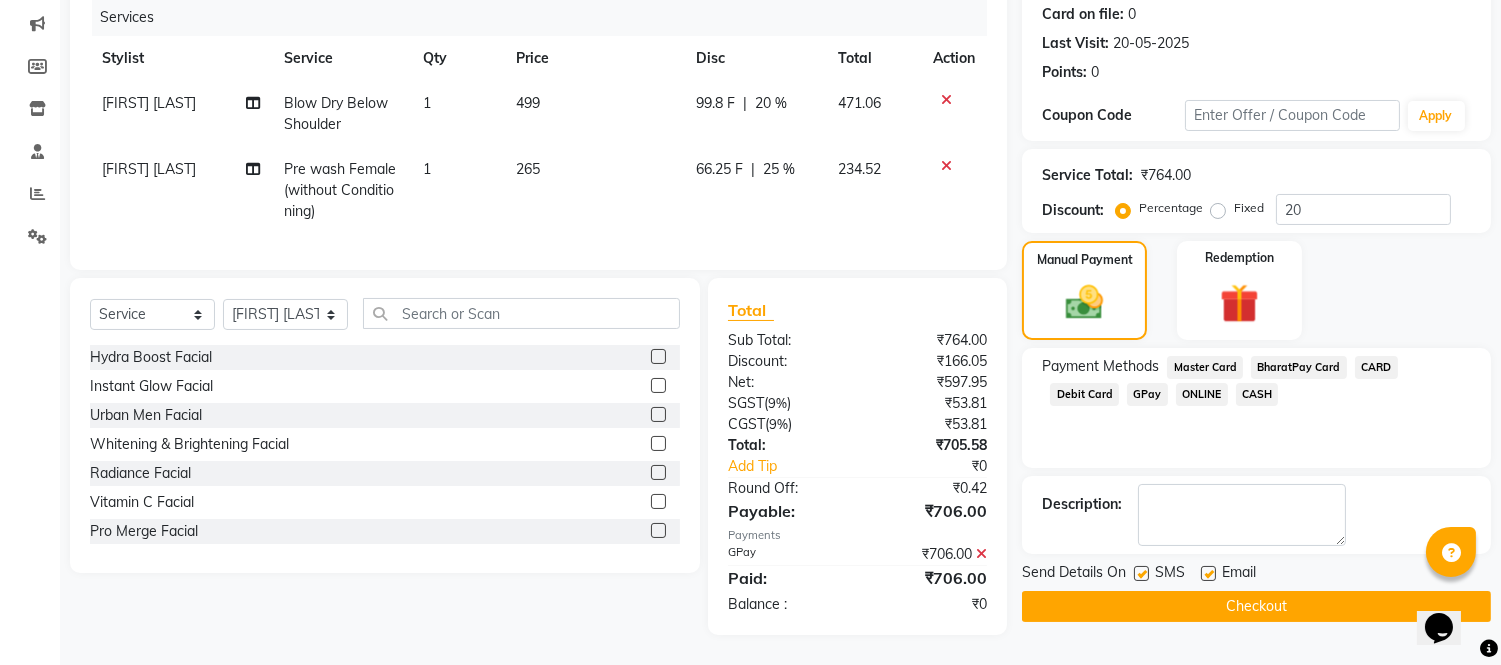 scroll, scrollTop: 265, scrollLeft: 0, axis: vertical 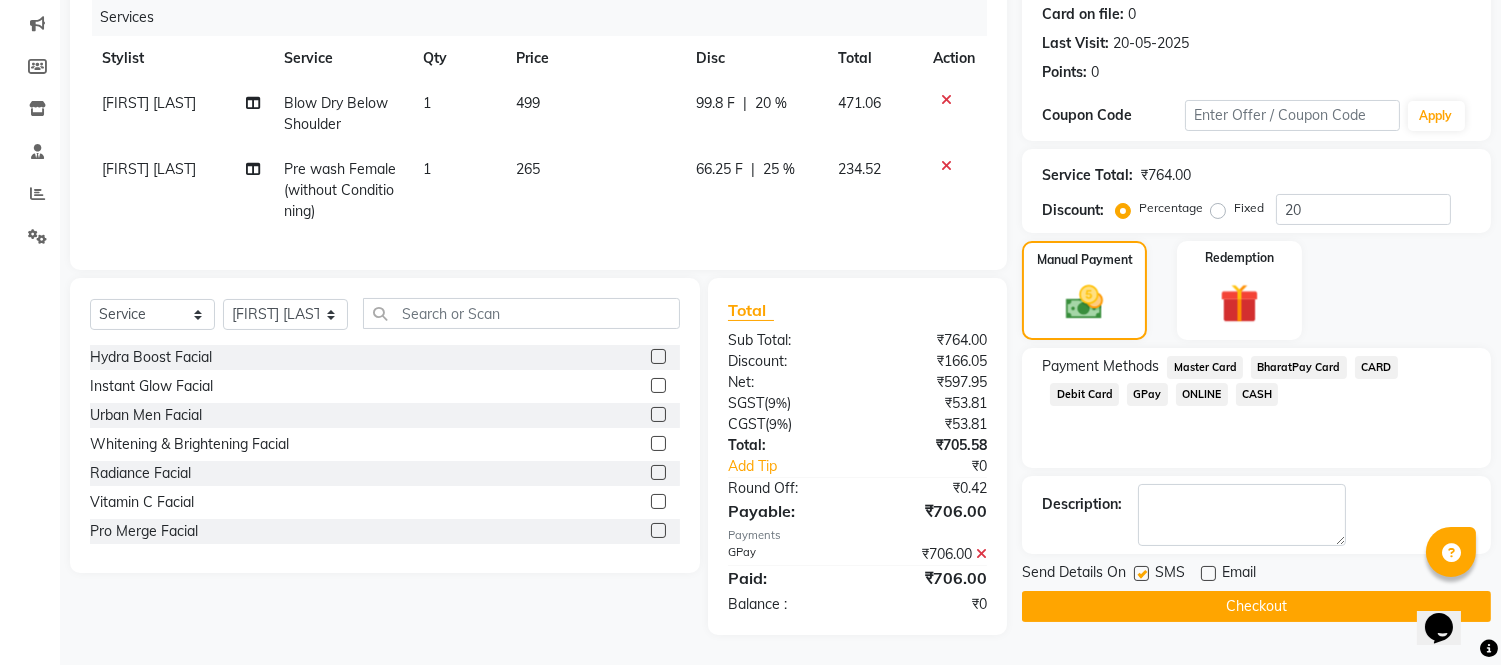 click on "Checkout" 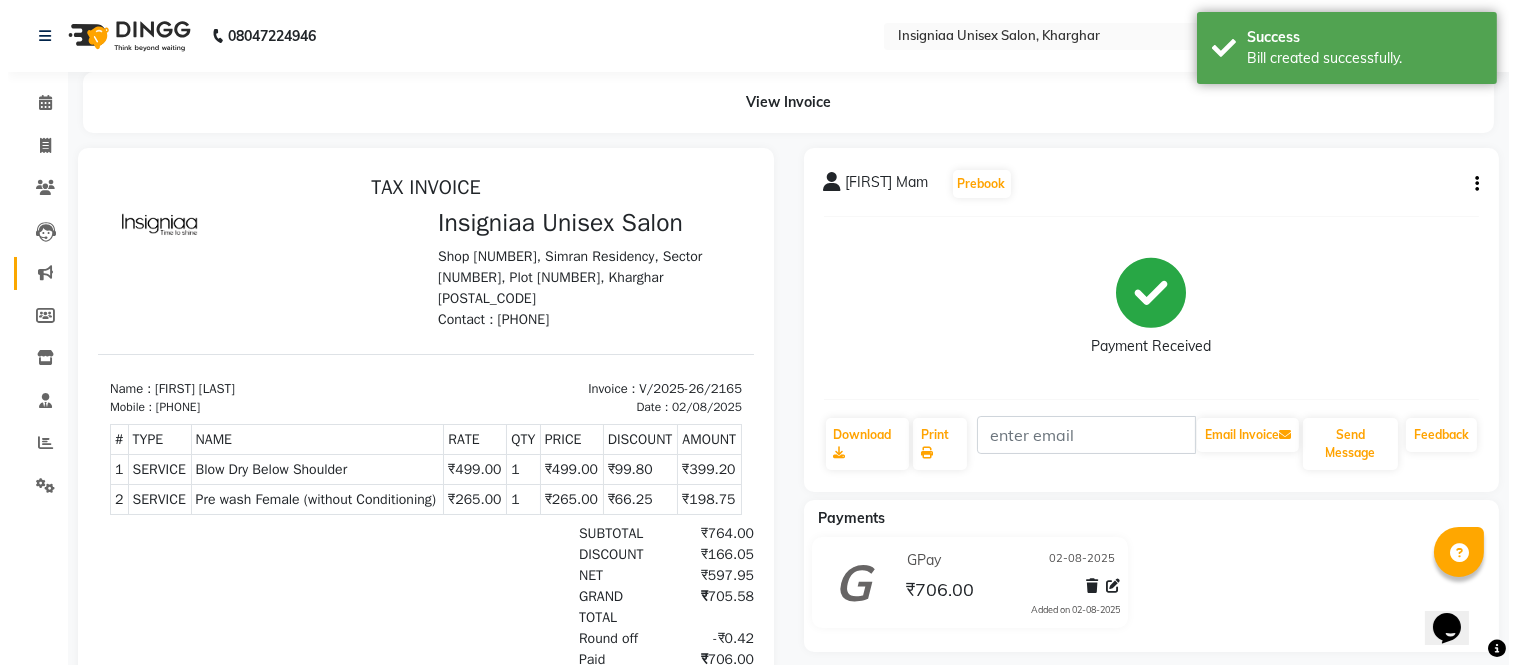 scroll, scrollTop: 0, scrollLeft: 0, axis: both 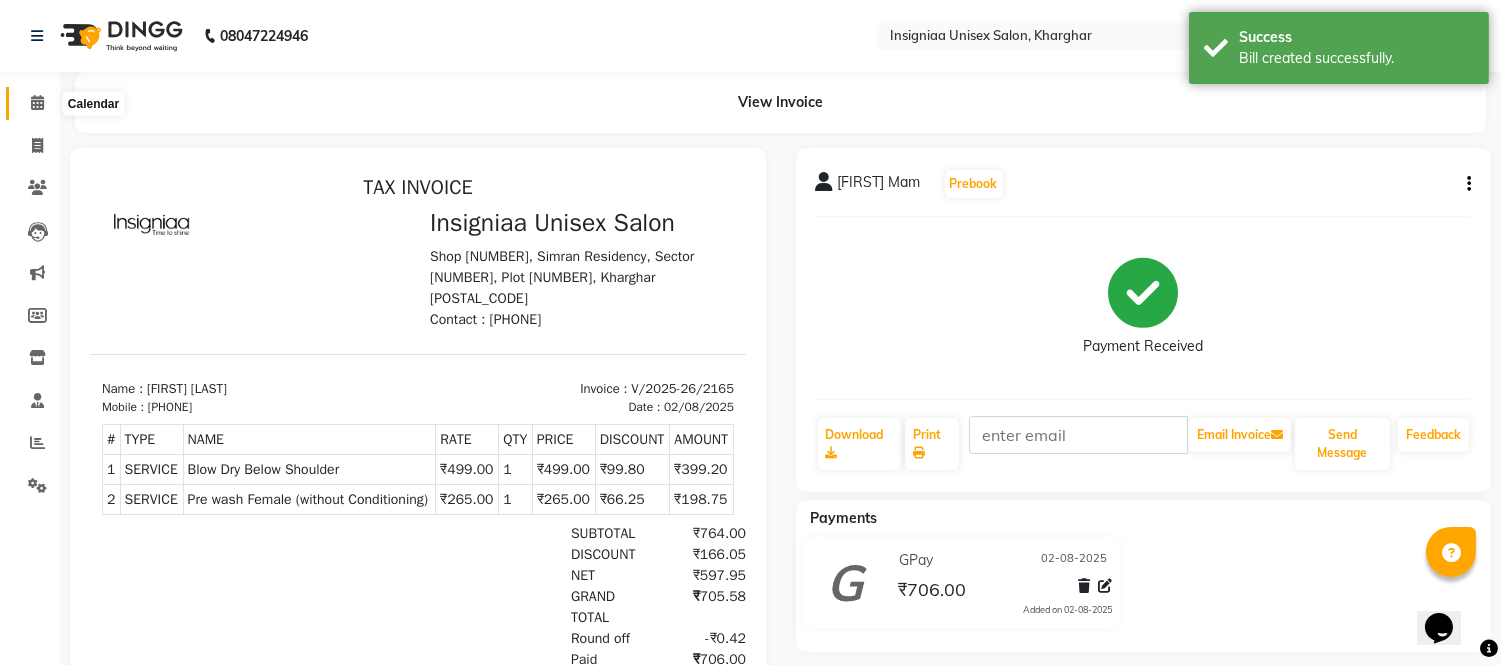 click 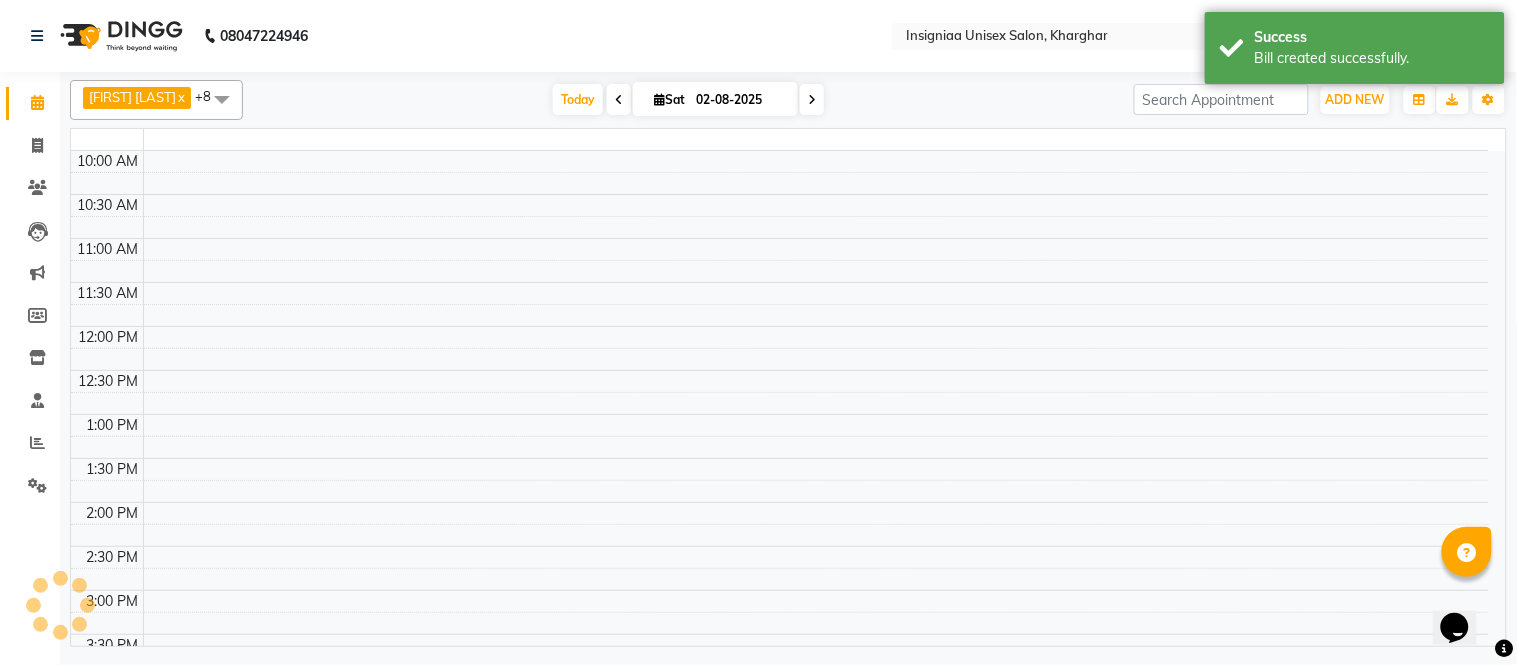 click 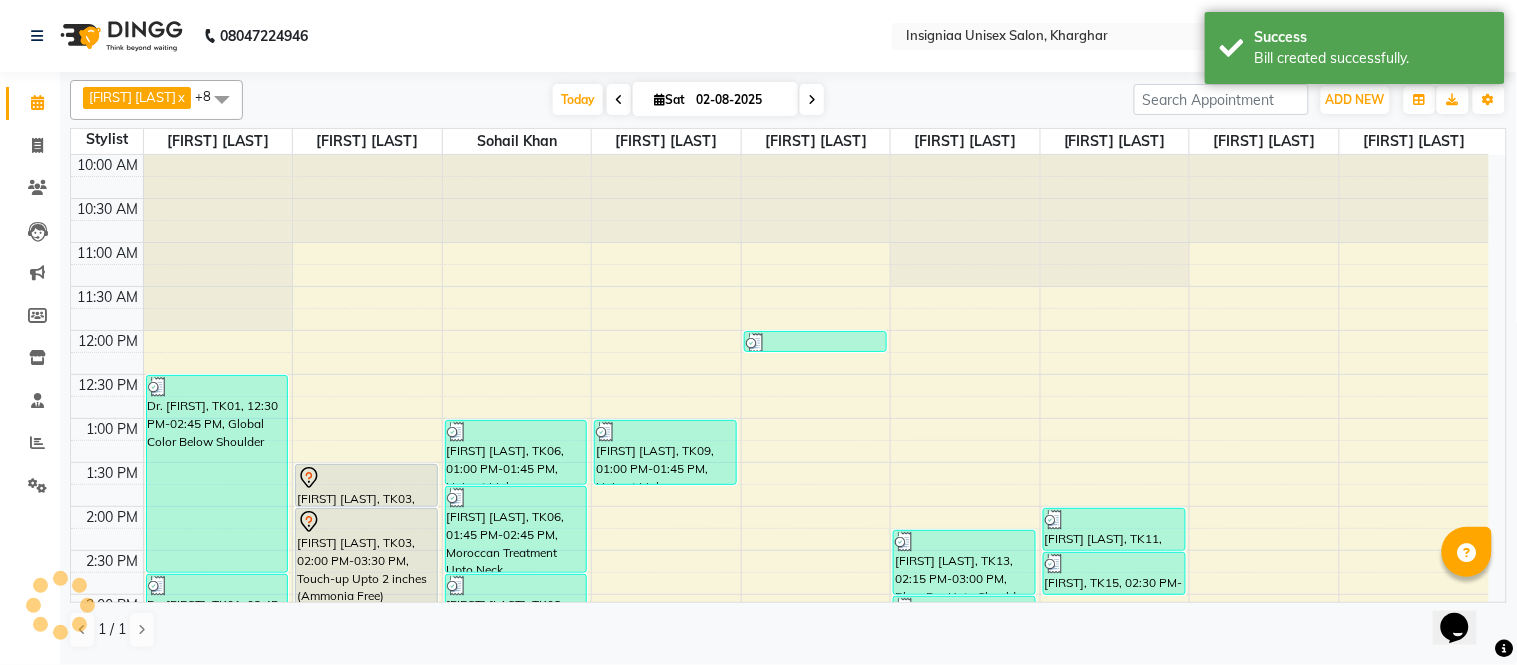 scroll, scrollTop: 0, scrollLeft: 0, axis: both 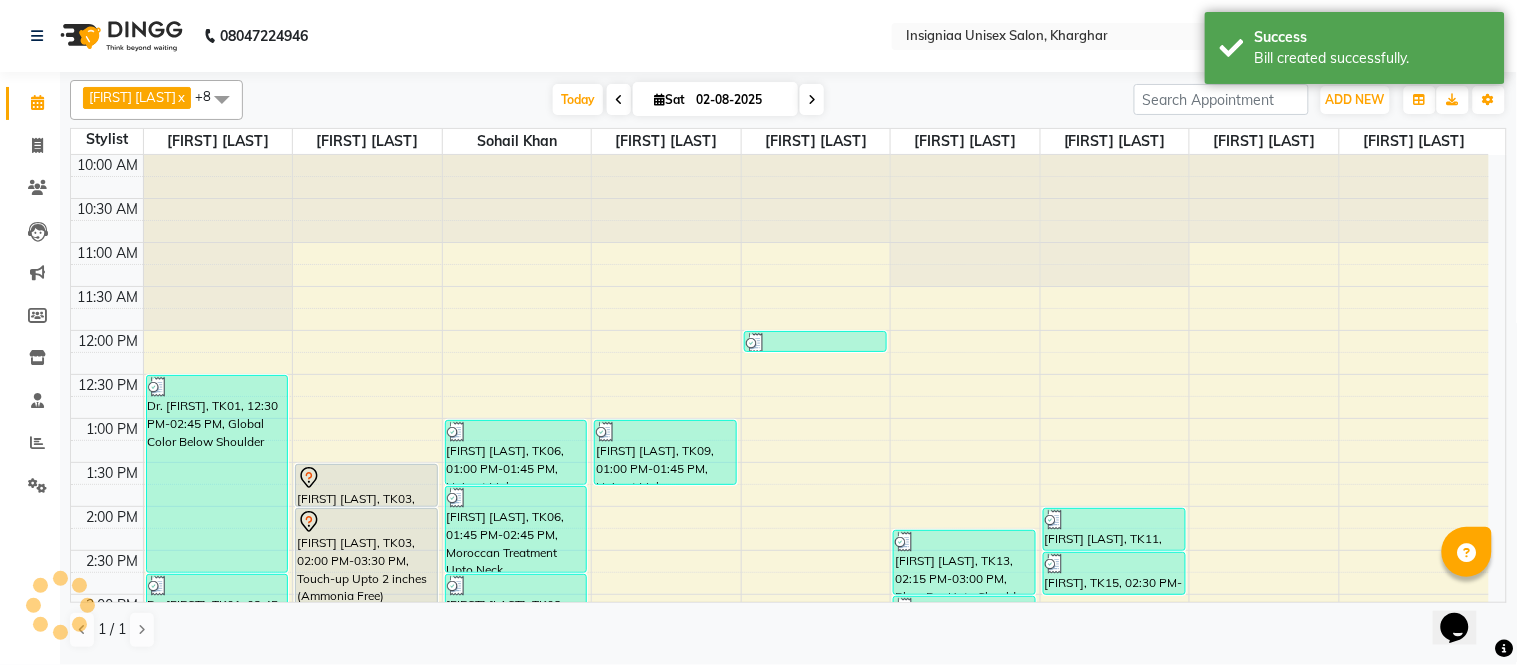 click 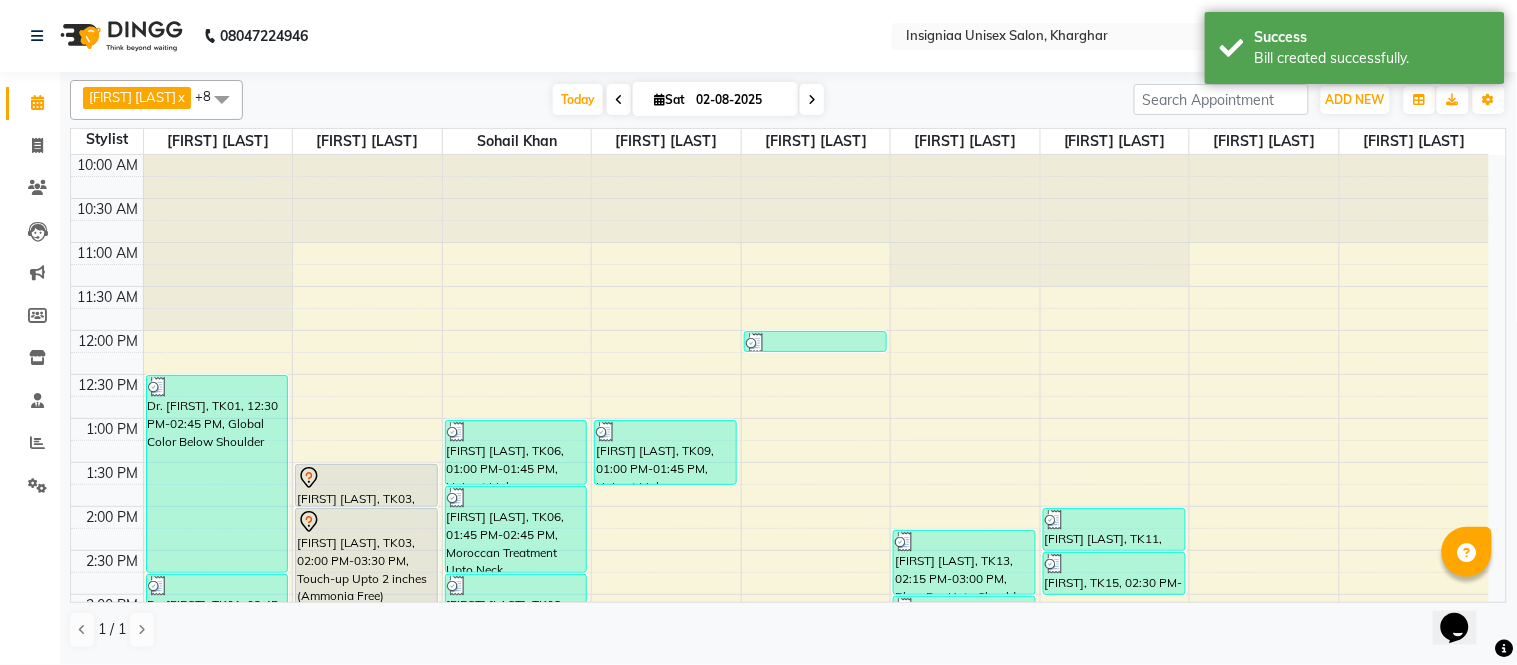 click 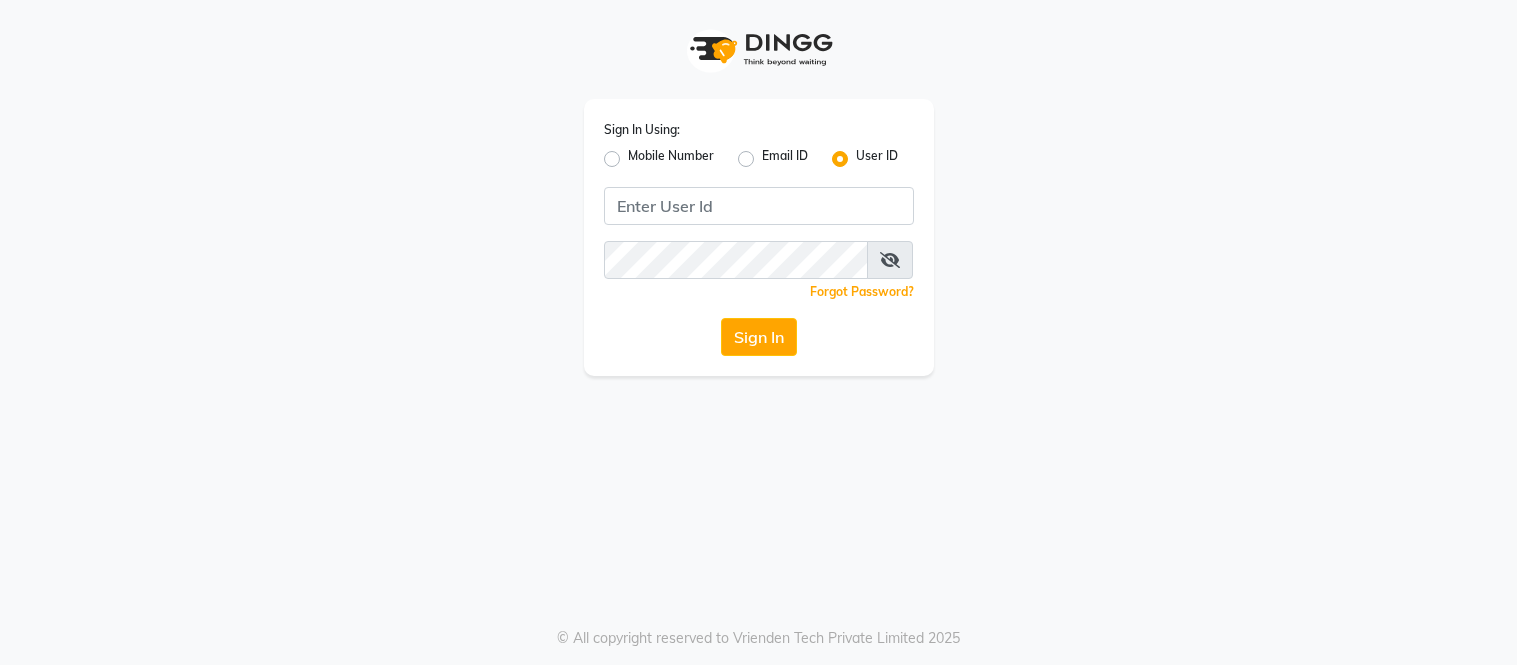 scroll, scrollTop: 0, scrollLeft: 0, axis: both 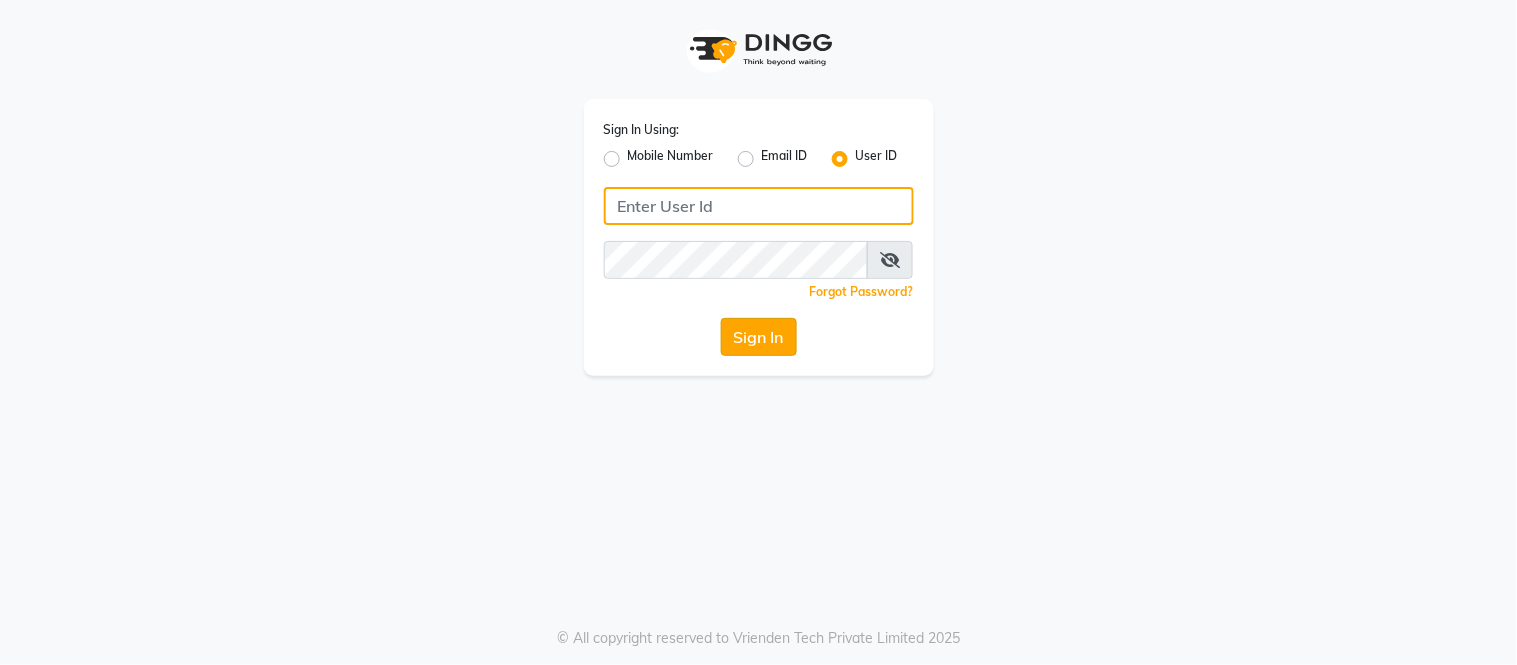 type on "insigniaasalon@[DOMAIN]" 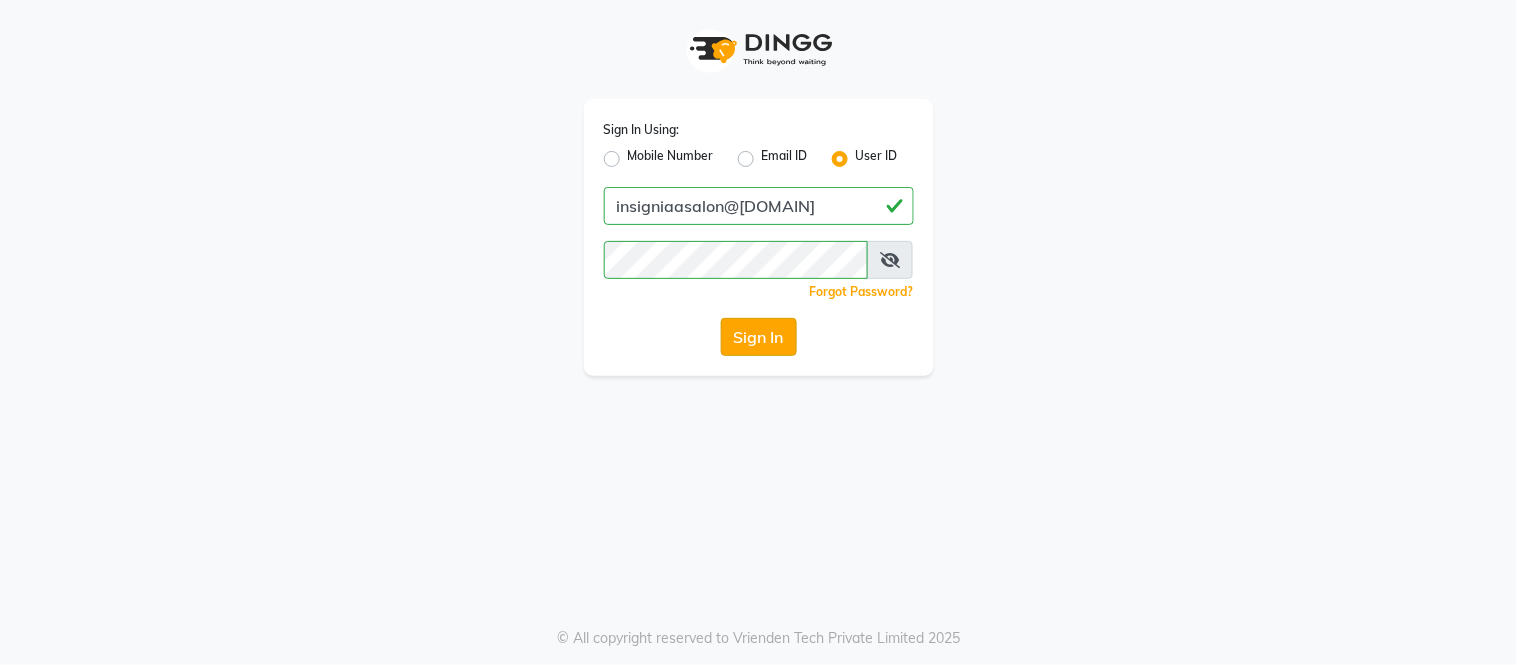 click on "Sign In" 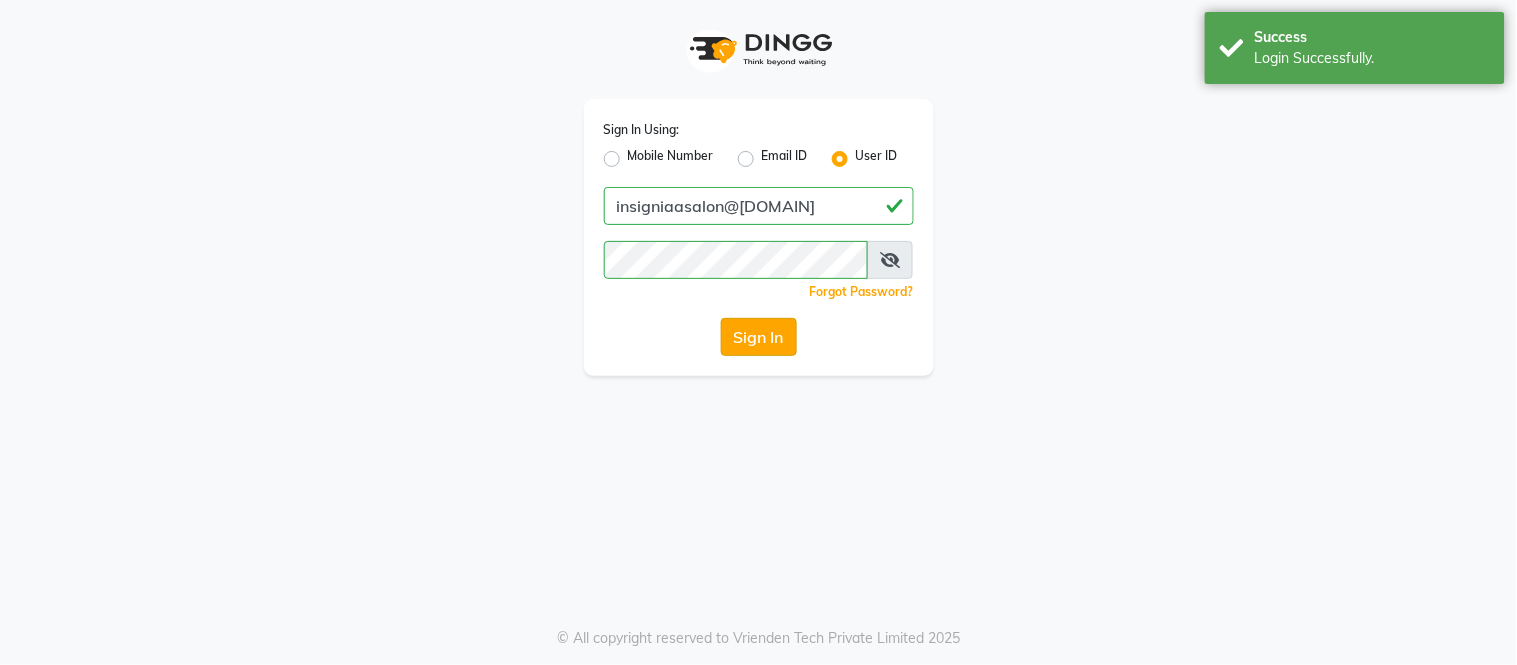 click on "Sign In" 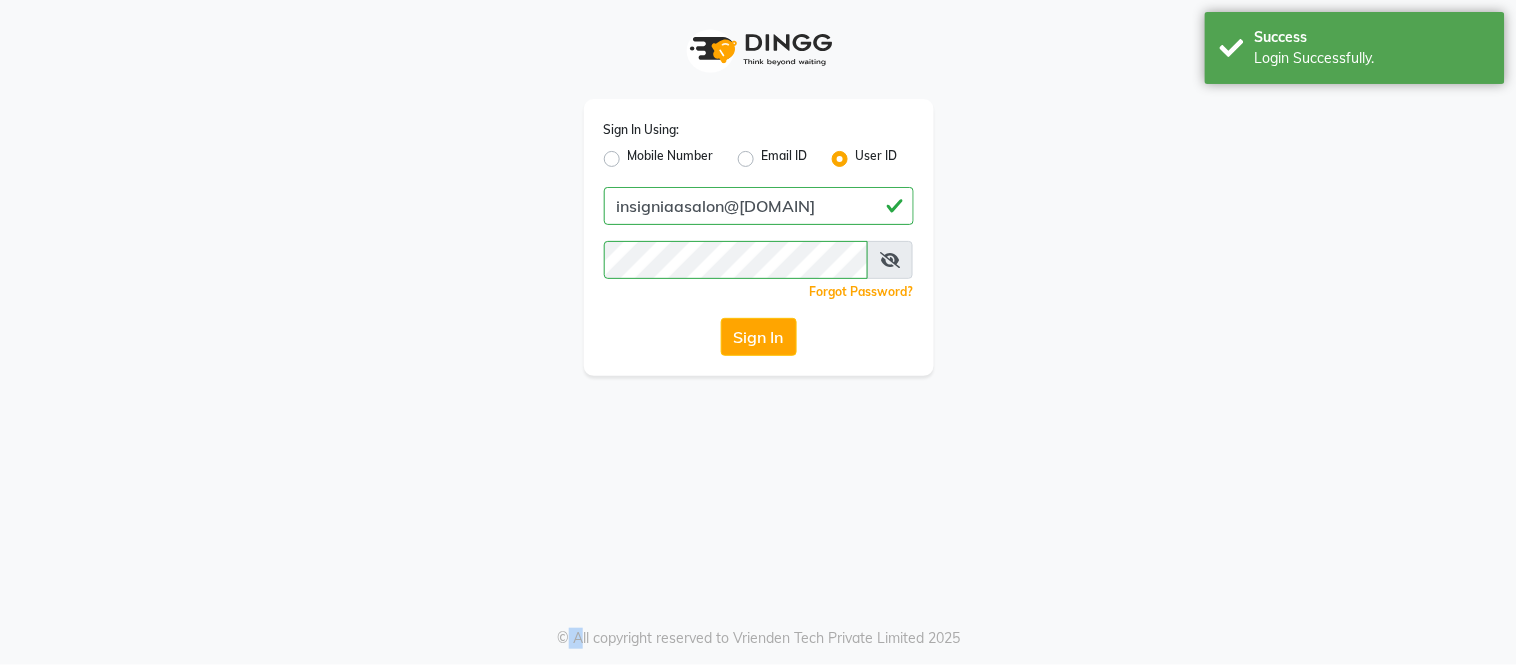 click on "Sign In" 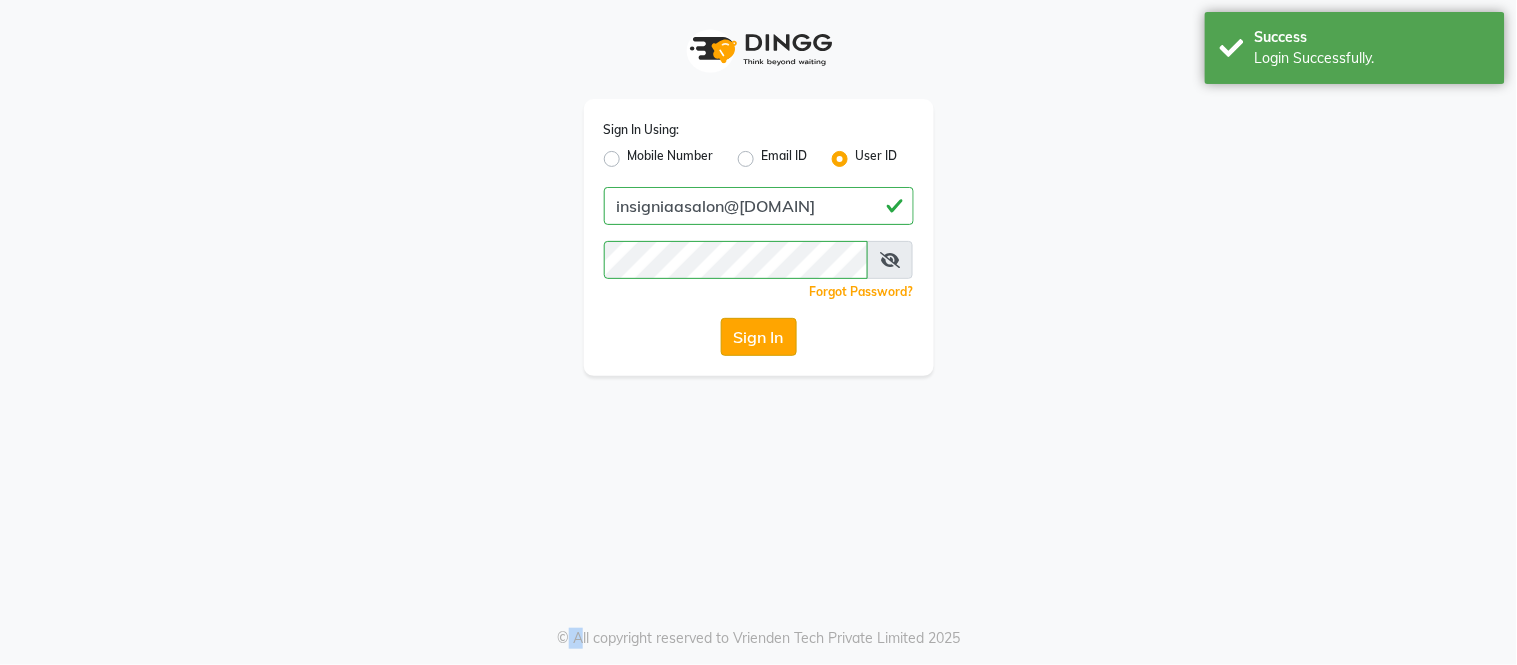 click on "Sign In" 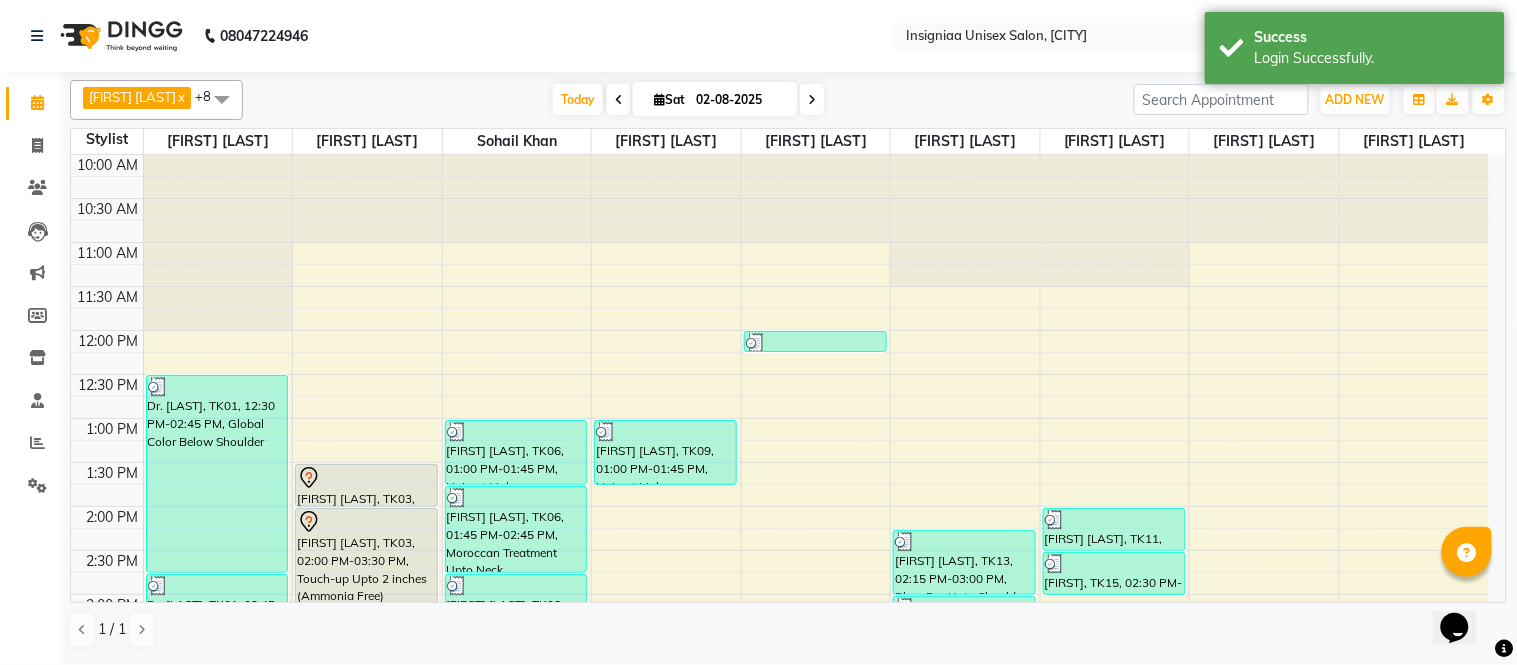 scroll, scrollTop: 0, scrollLeft: 0, axis: both 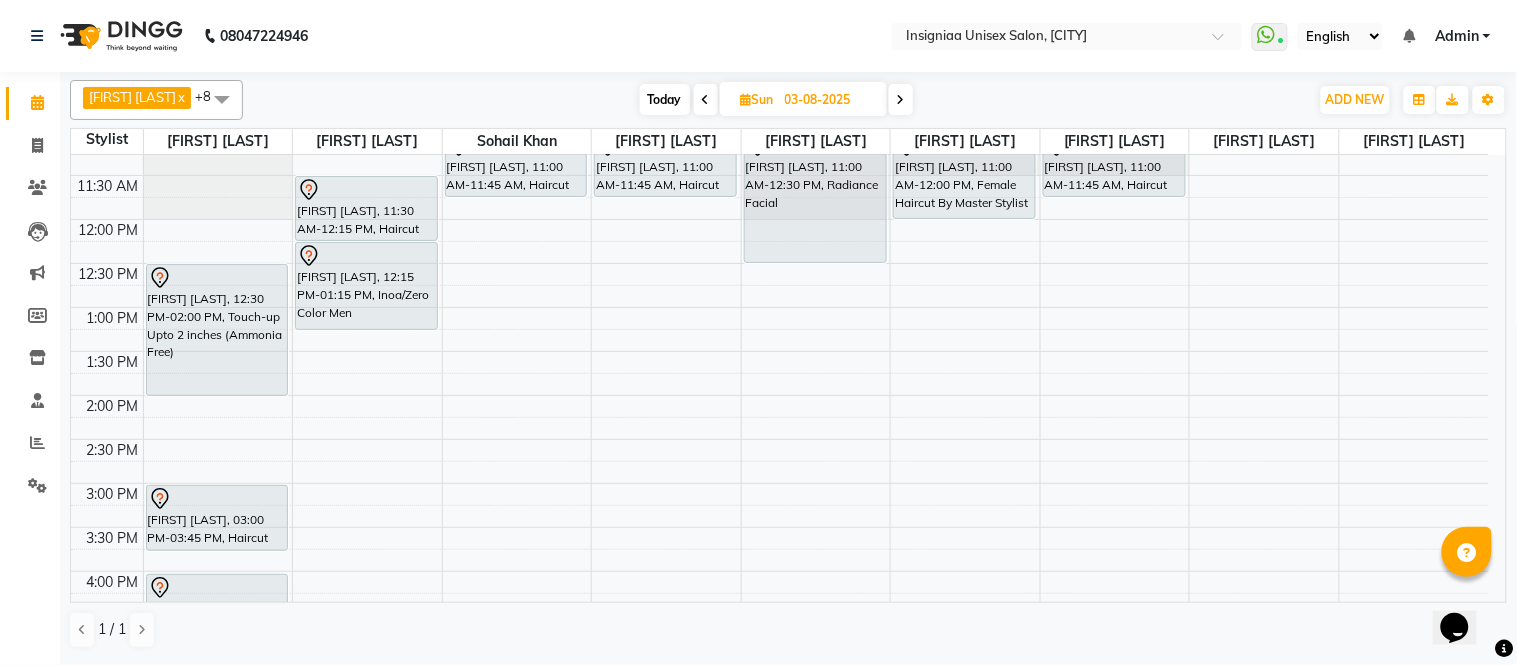 click at bounding box center (901, 100) 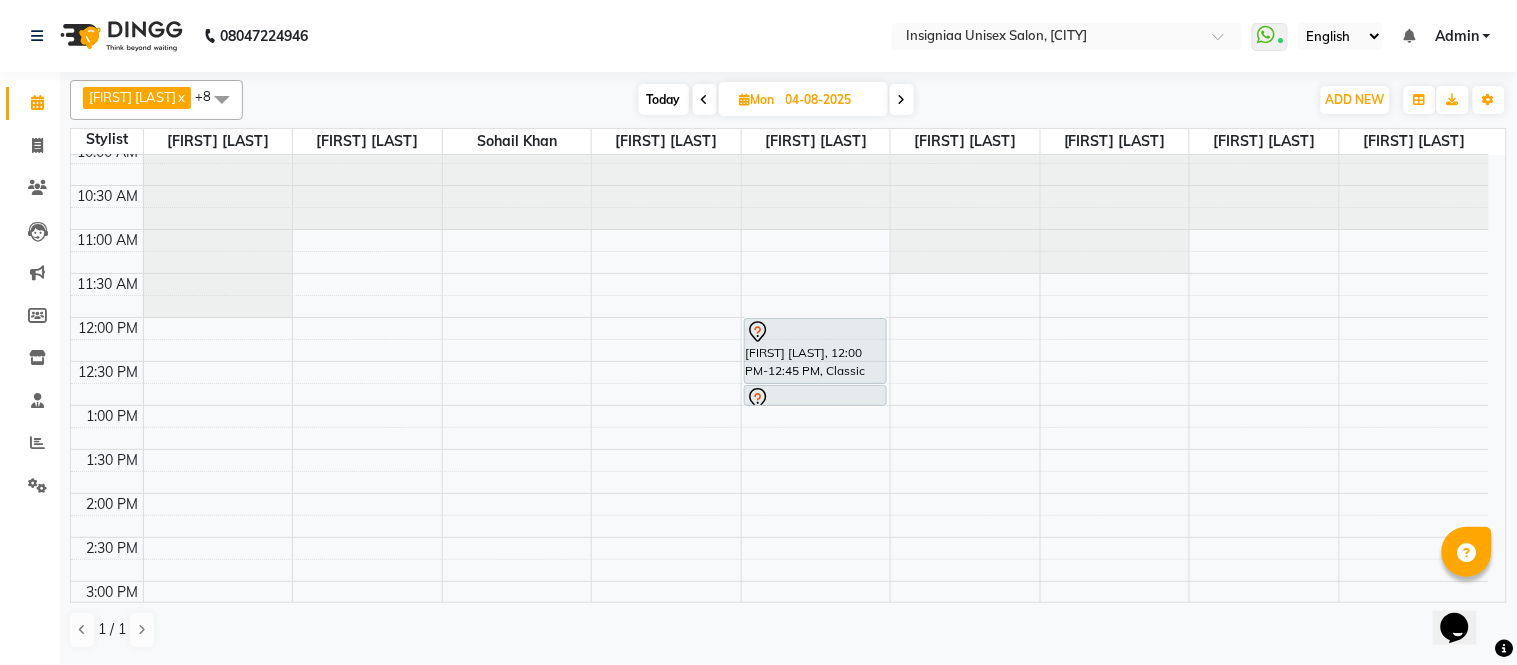 scroll, scrollTop: 0, scrollLeft: 0, axis: both 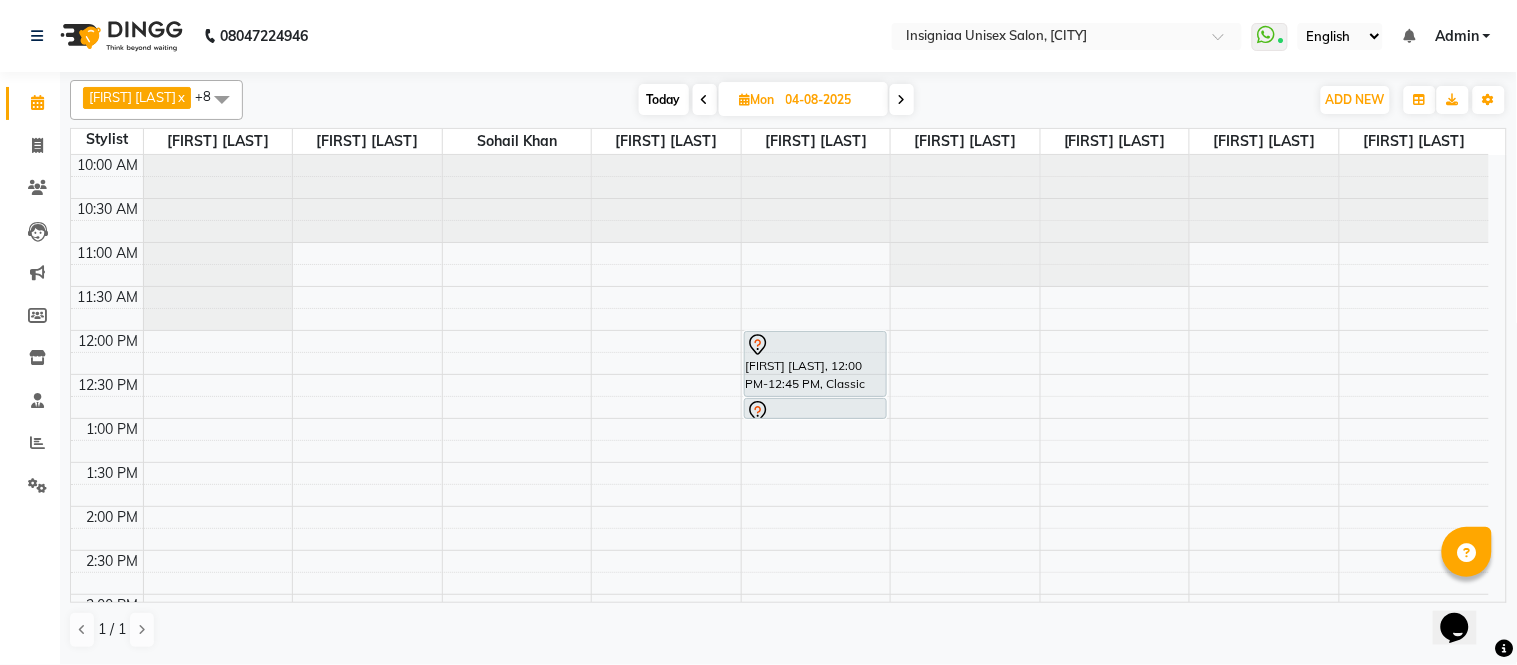 click at bounding box center (705, 100) 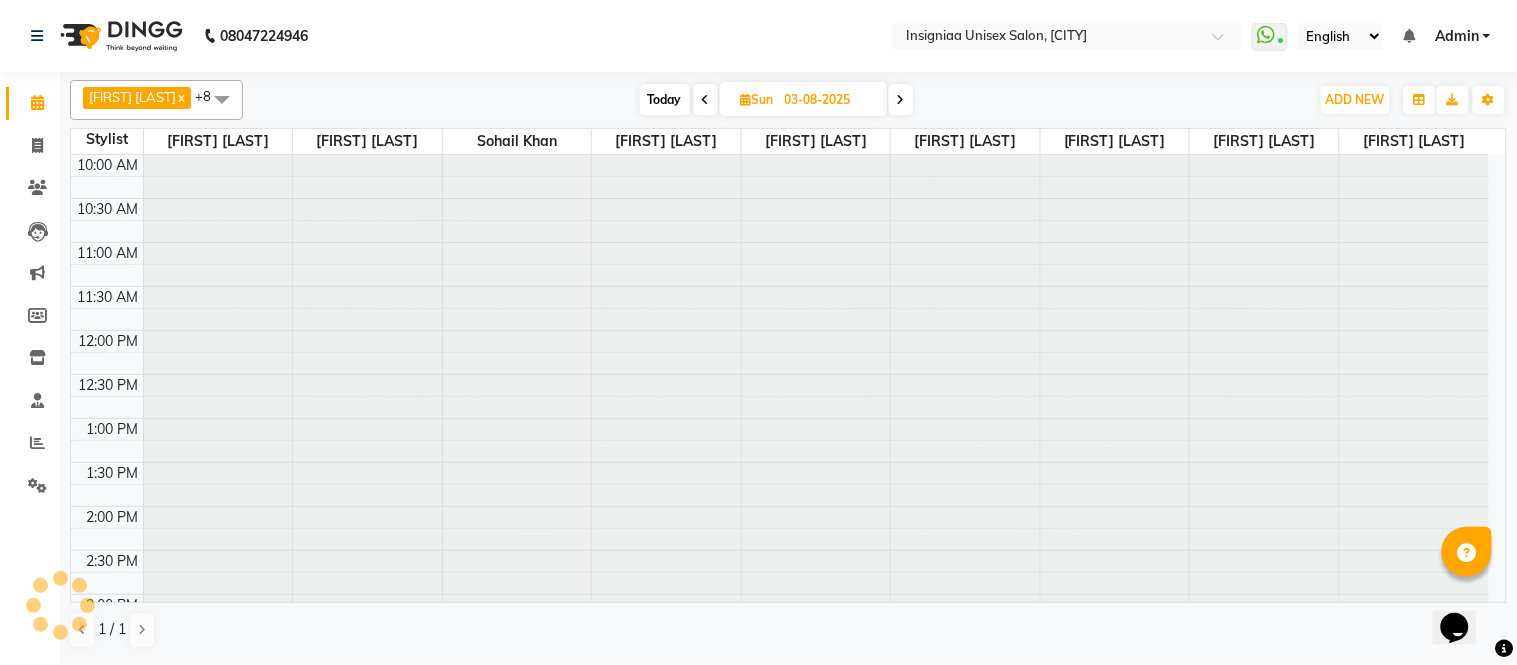 scroll, scrollTop: 613, scrollLeft: 0, axis: vertical 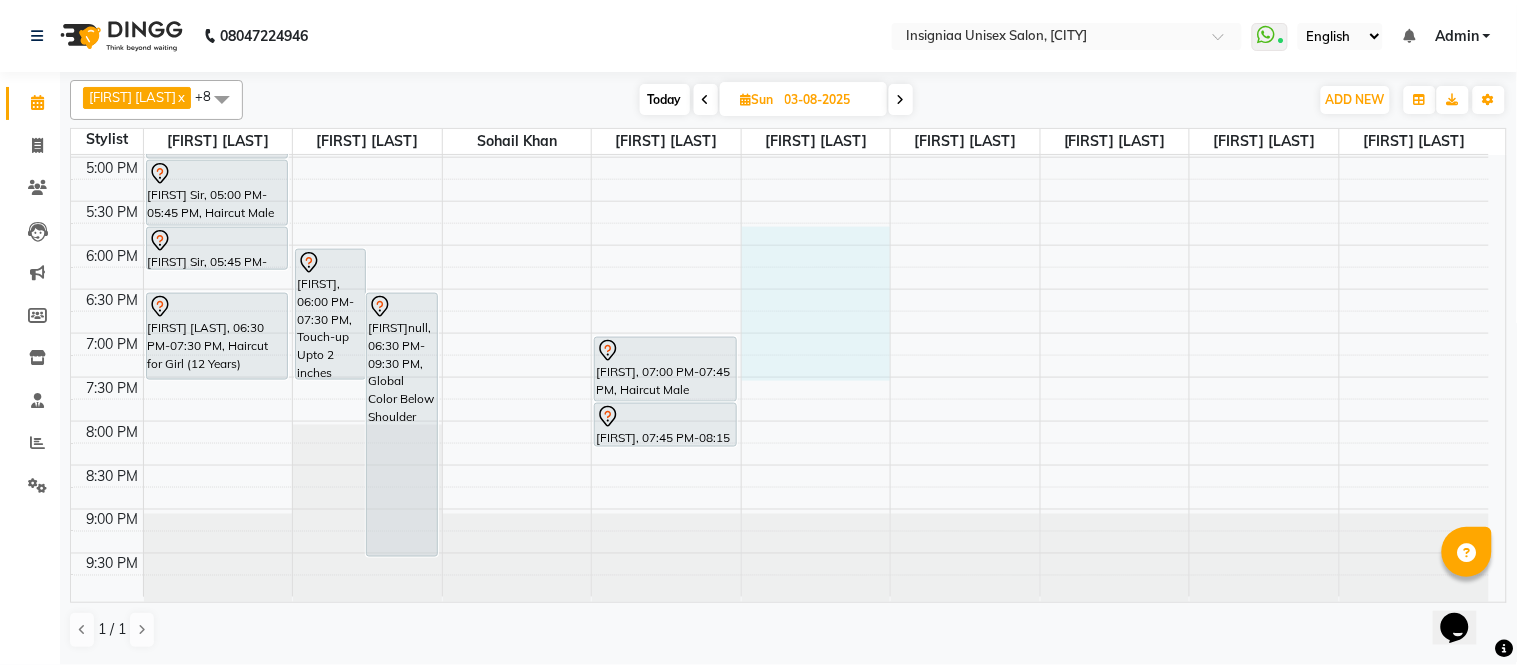 drag, startPoint x: 793, startPoint y: 240, endPoint x: 858, endPoint y: 366, distance: 141.778 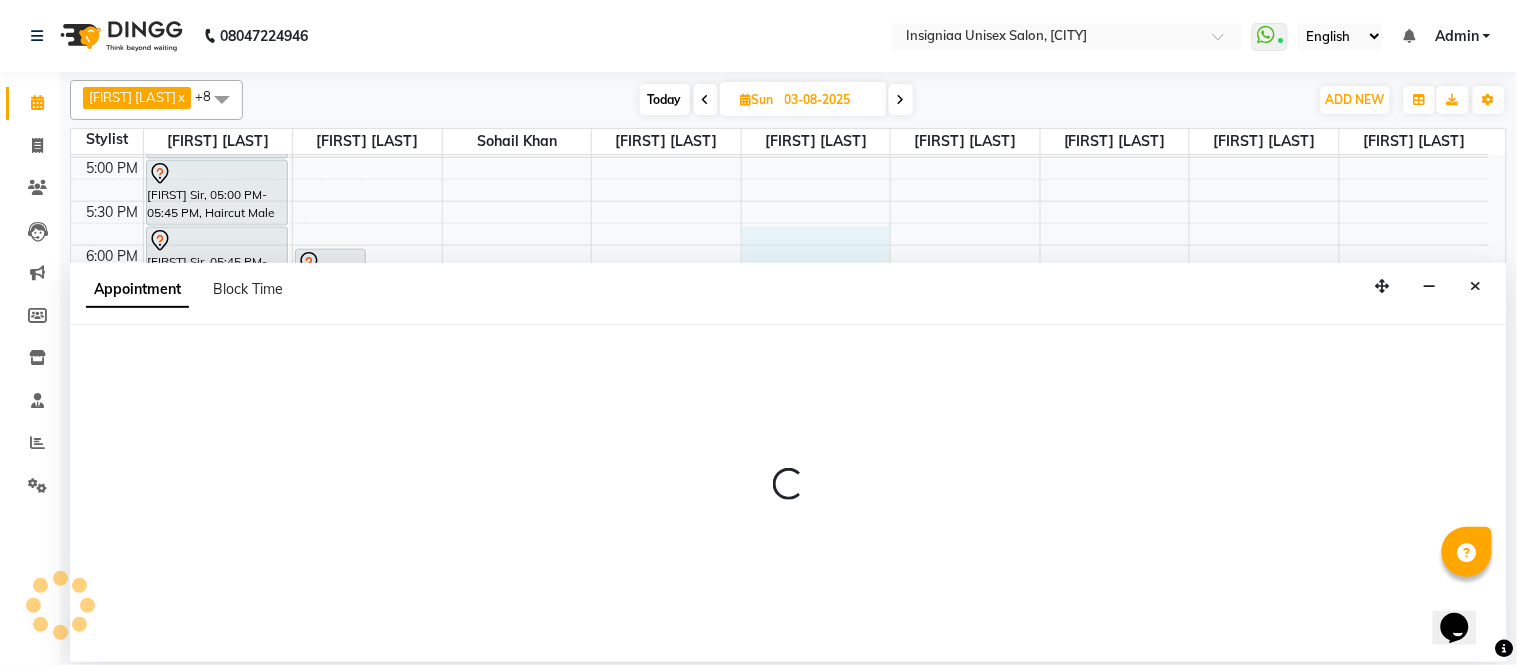 select on "58136" 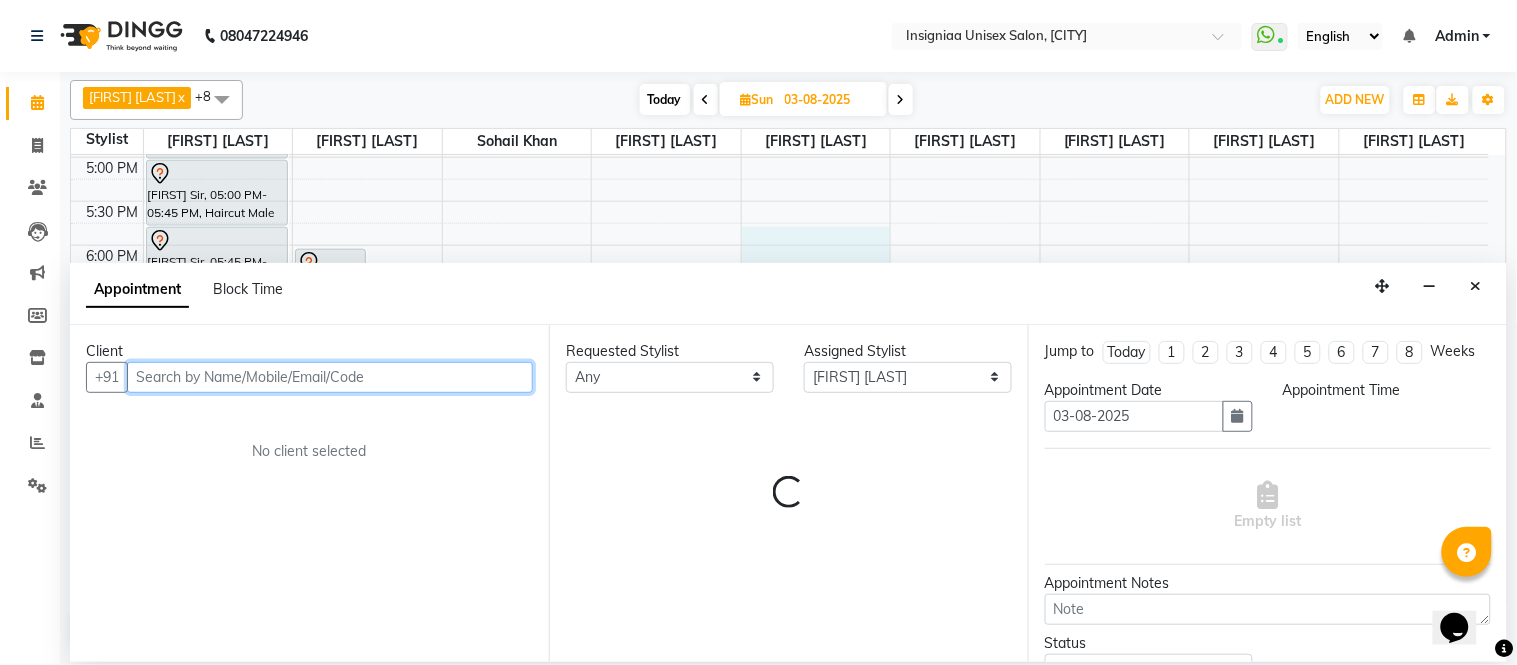 select on "1065" 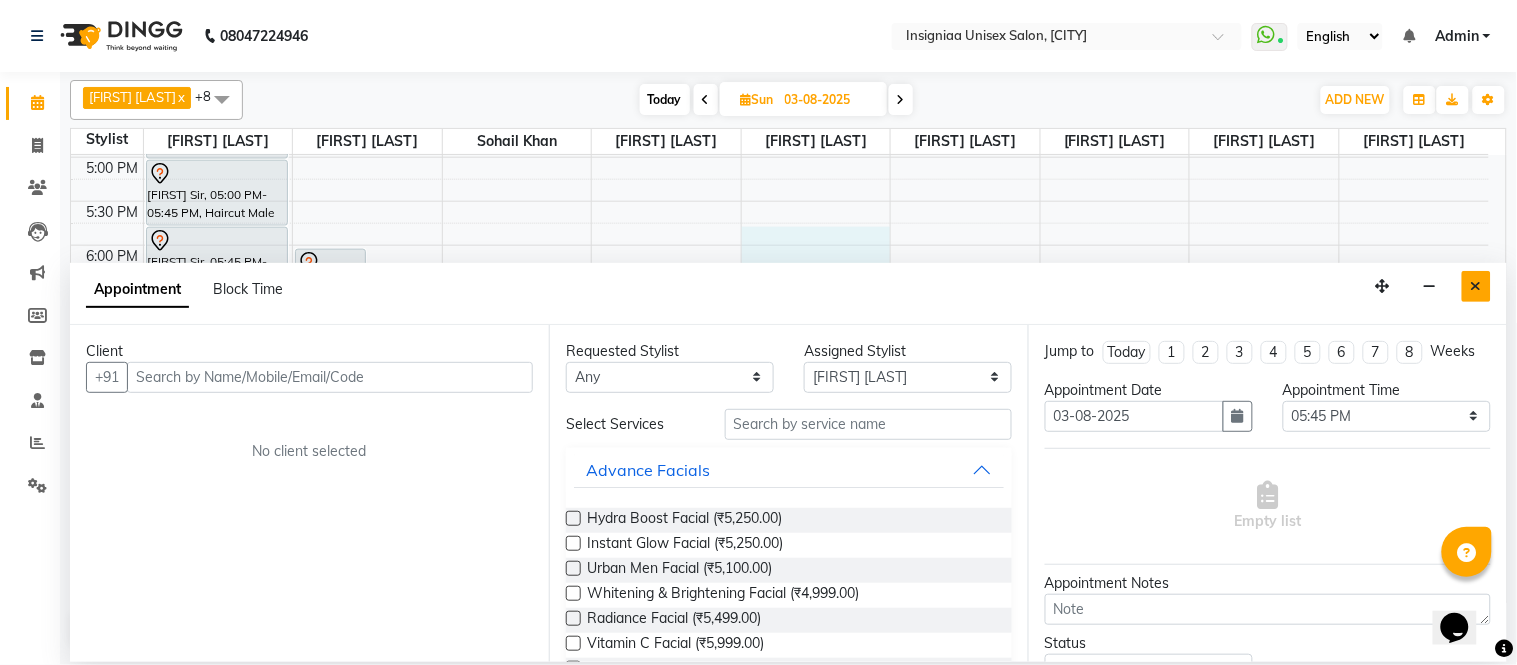 click at bounding box center (1476, 286) 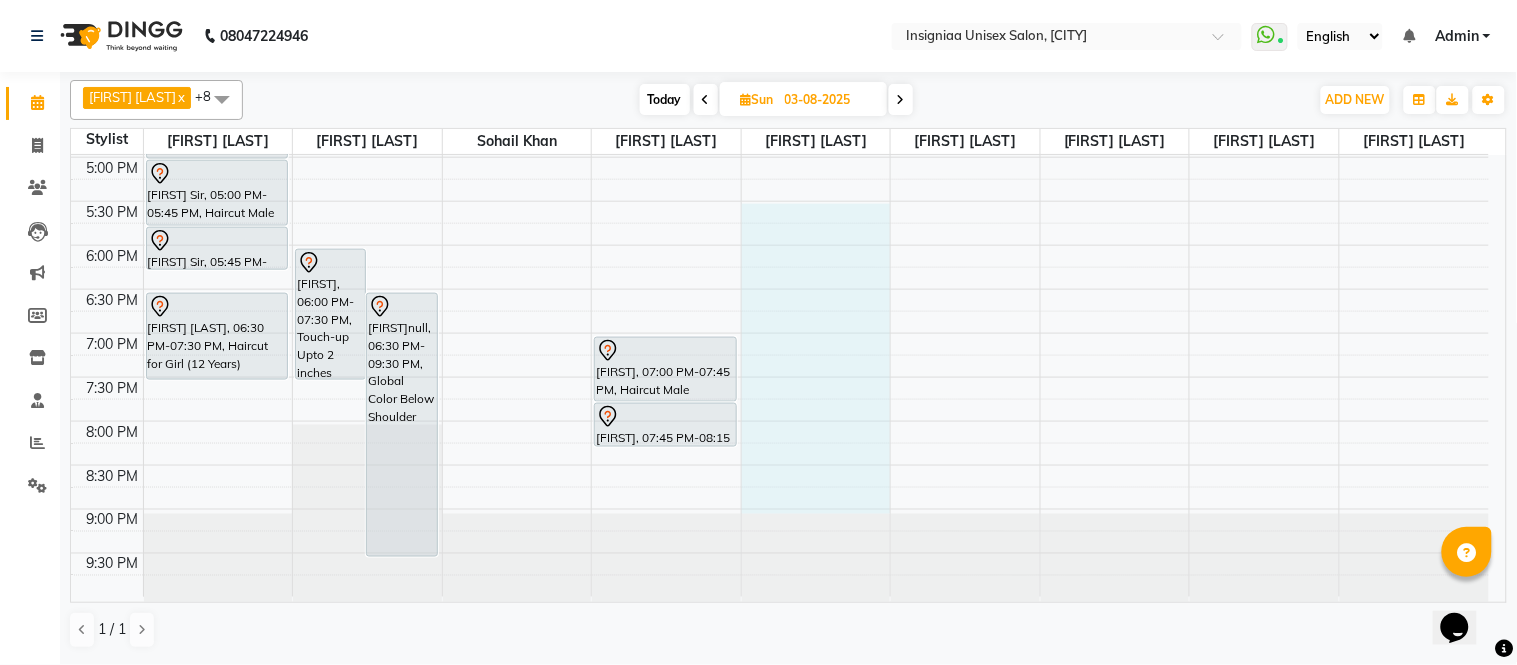 drag, startPoint x: 768, startPoint y: 205, endPoint x: 903, endPoint y: 508, distance: 331.71375 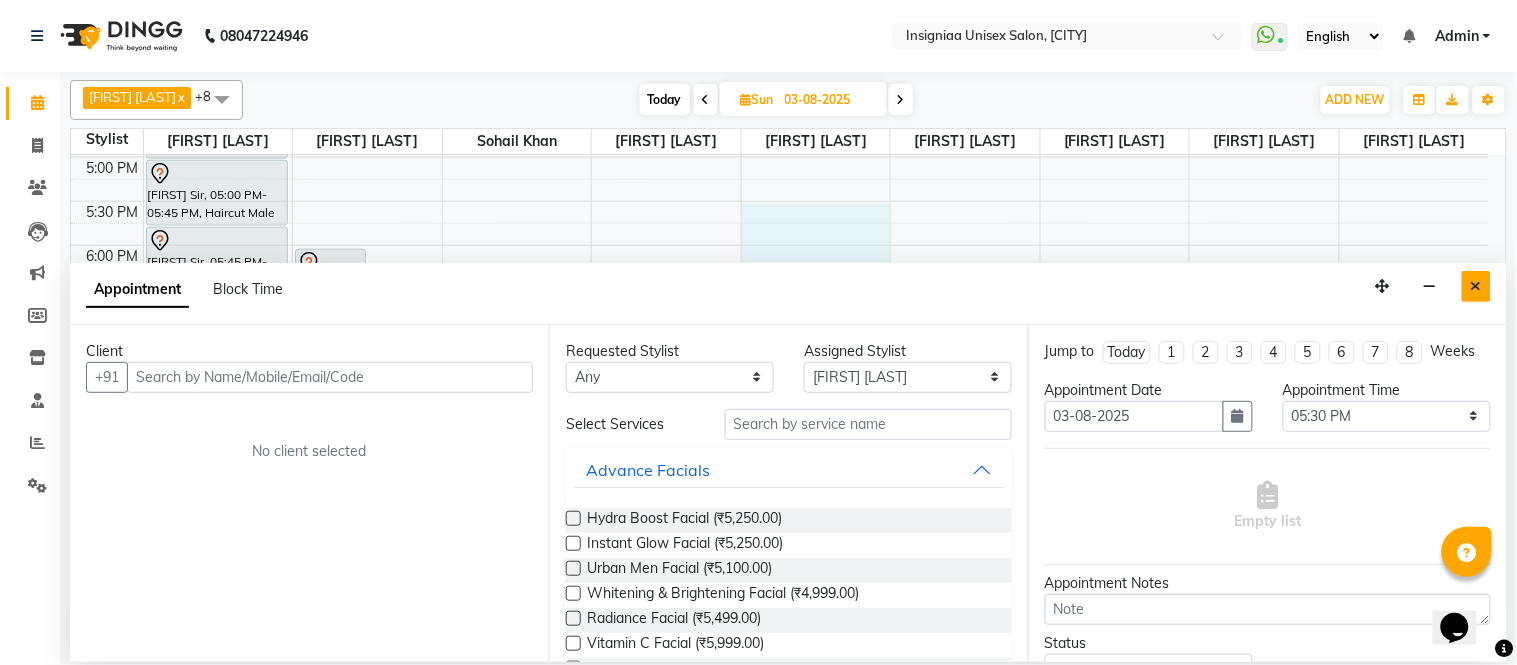 click at bounding box center (1476, 286) 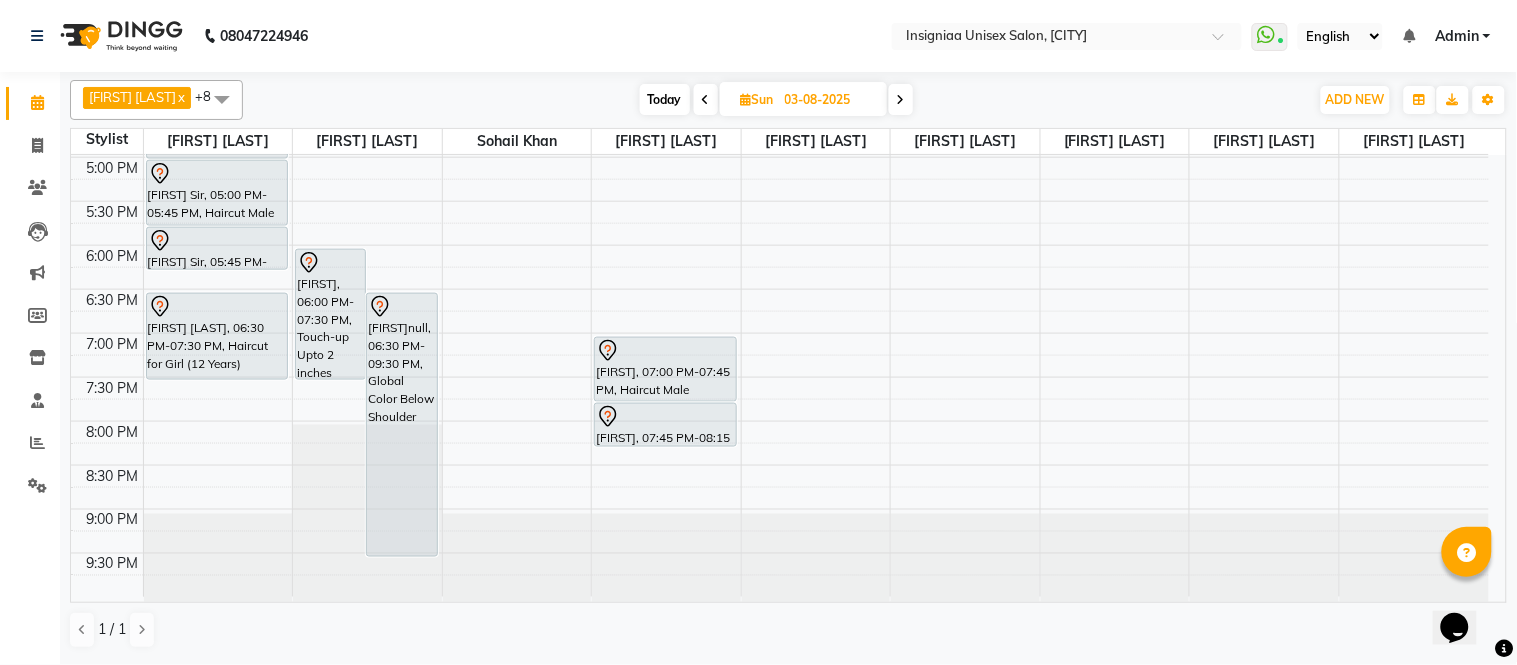 click at bounding box center (706, 100) 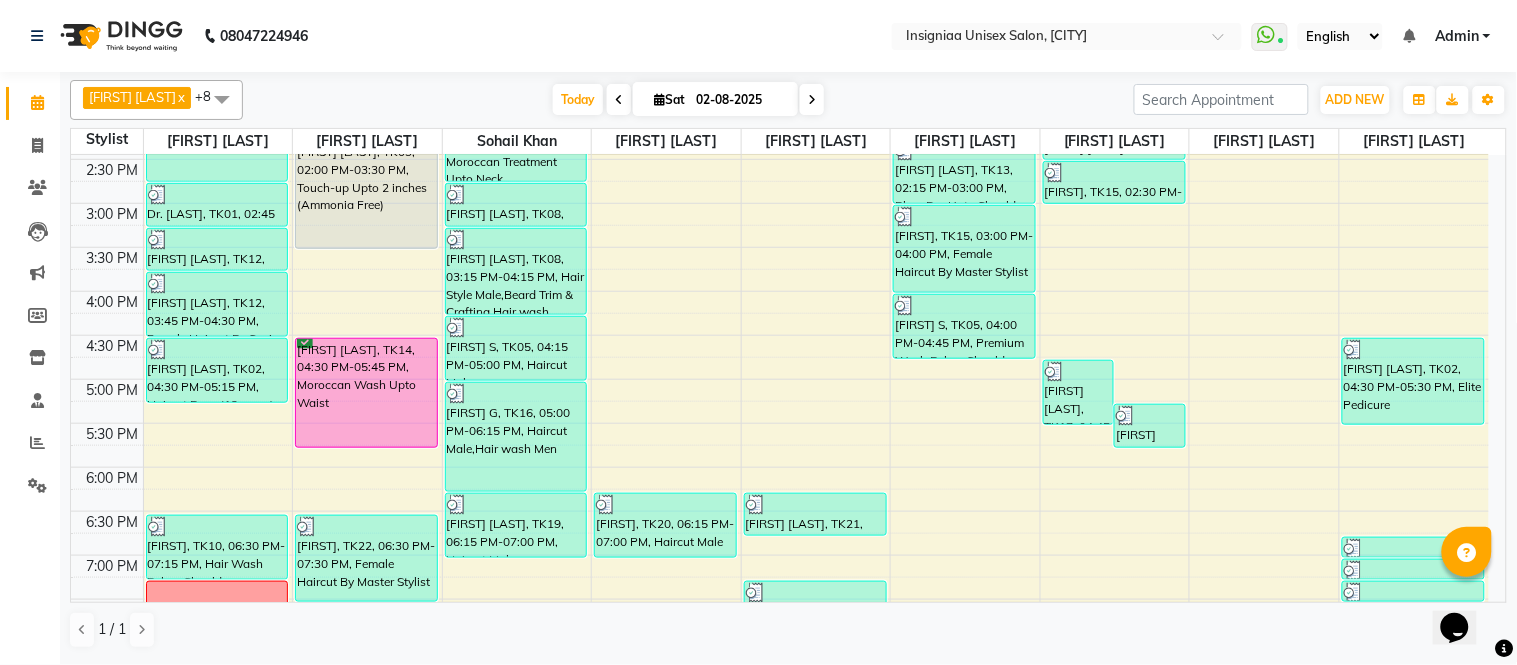 scroll, scrollTop: 613, scrollLeft: 0, axis: vertical 